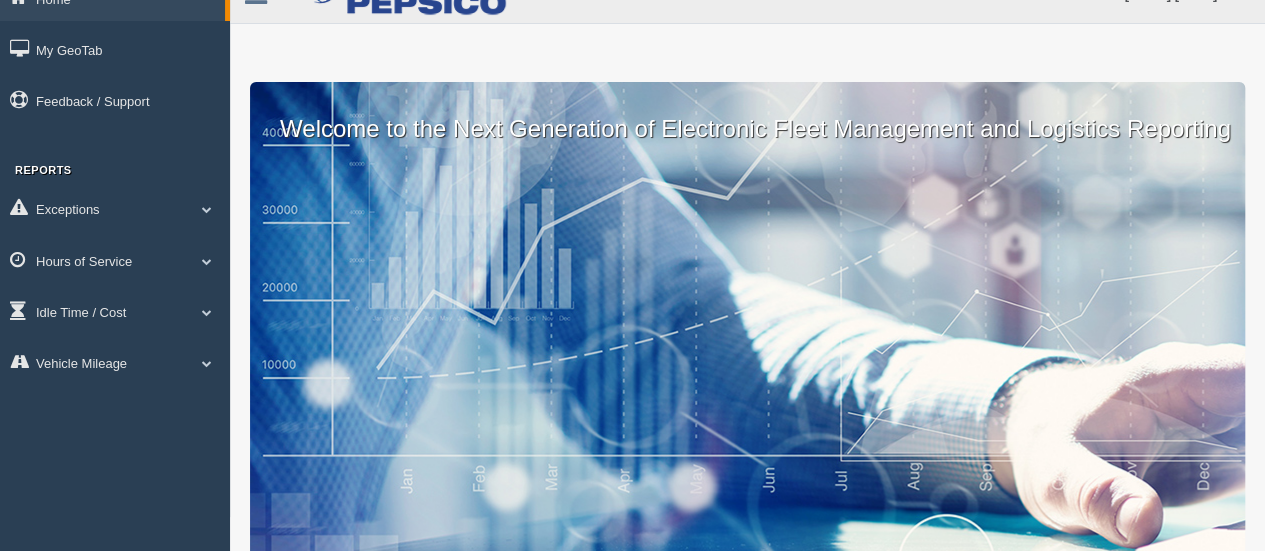 scroll, scrollTop: 0, scrollLeft: 0, axis: both 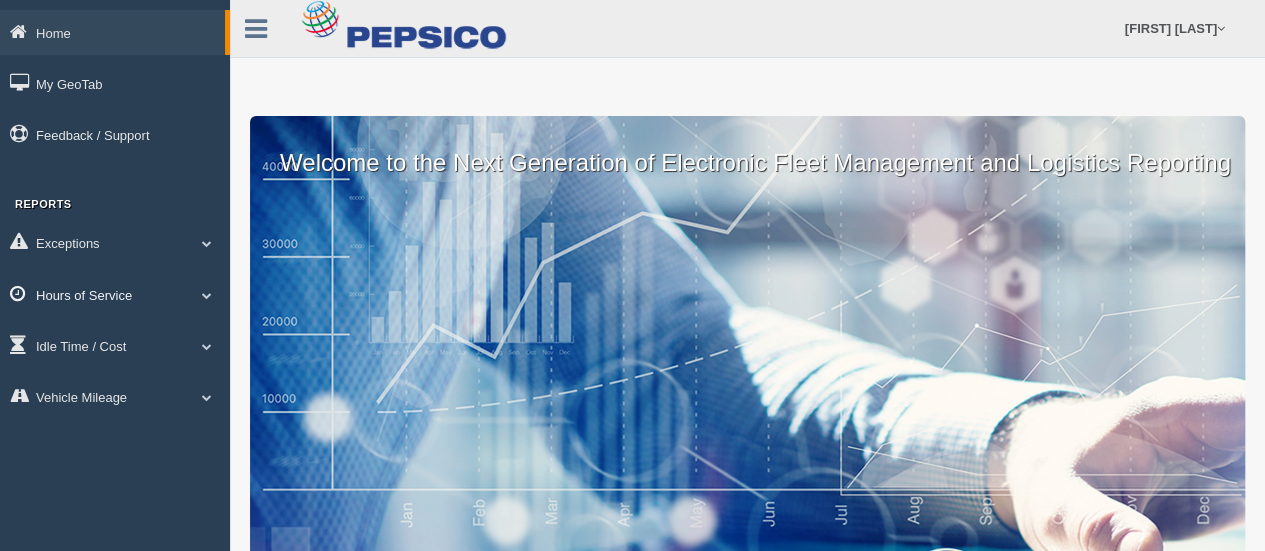 click at bounding box center [207, 295] 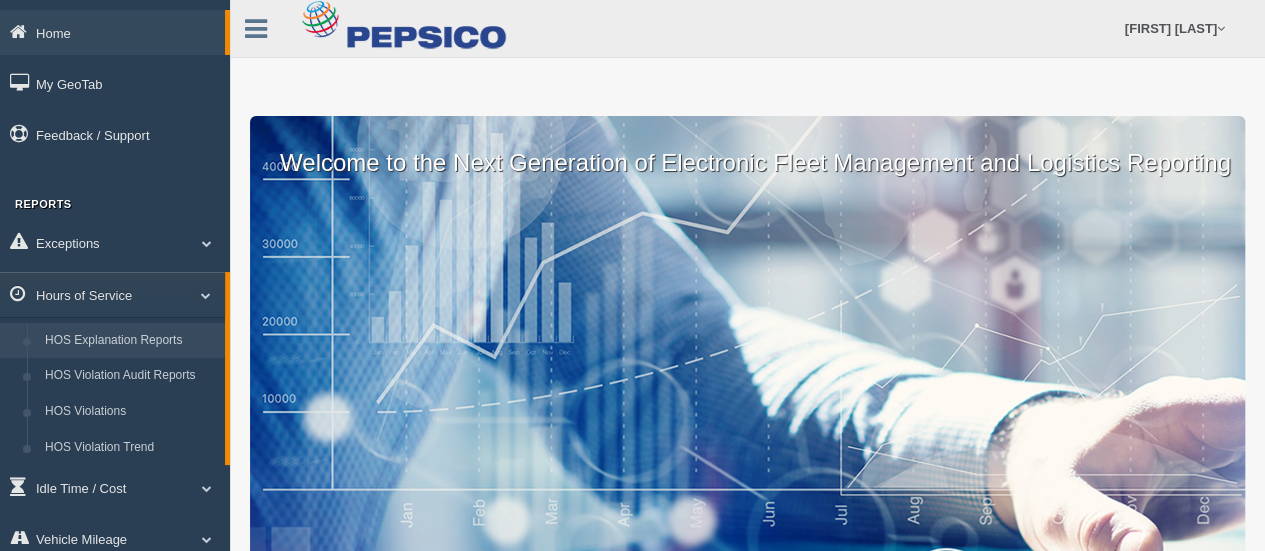 click on "HOS Explanation Reports" at bounding box center [130, 341] 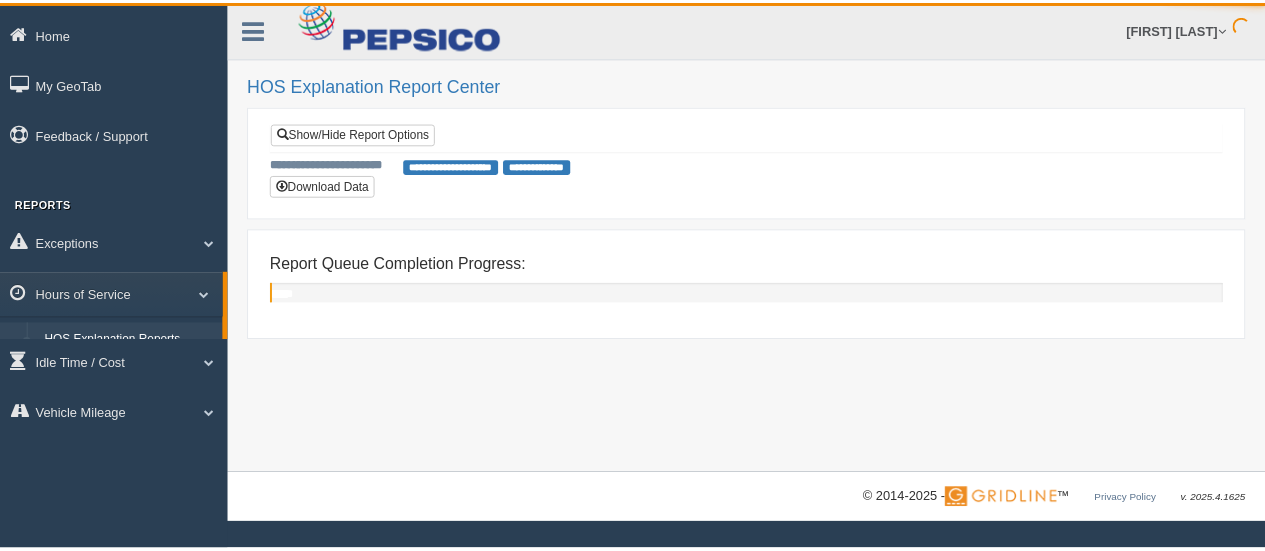 scroll, scrollTop: 0, scrollLeft: 0, axis: both 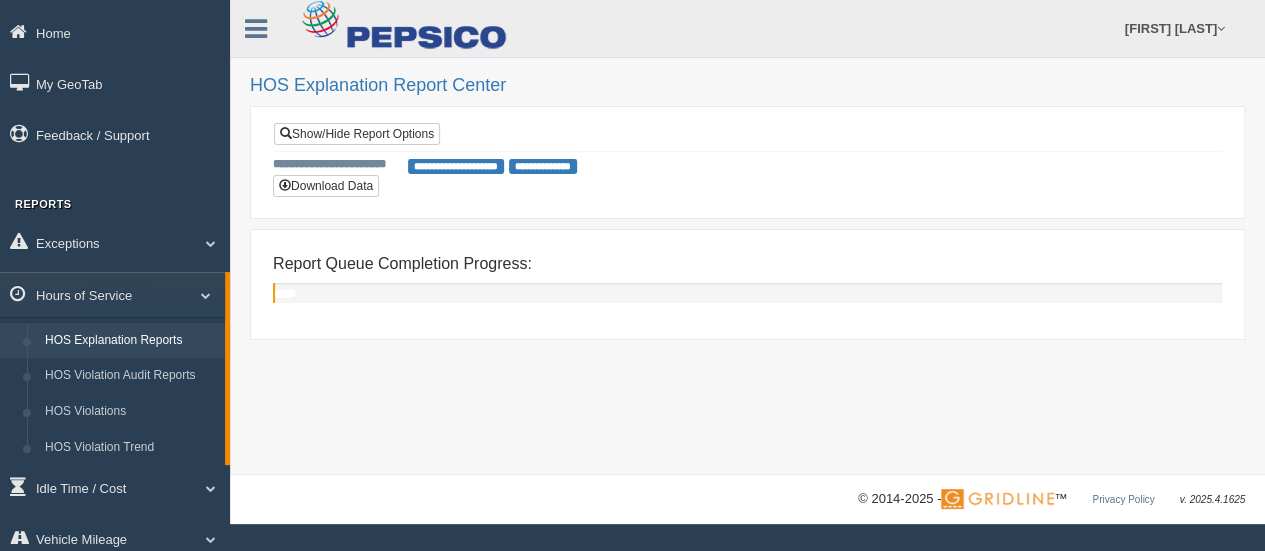 click on "**********" at bounding box center [456, 166] 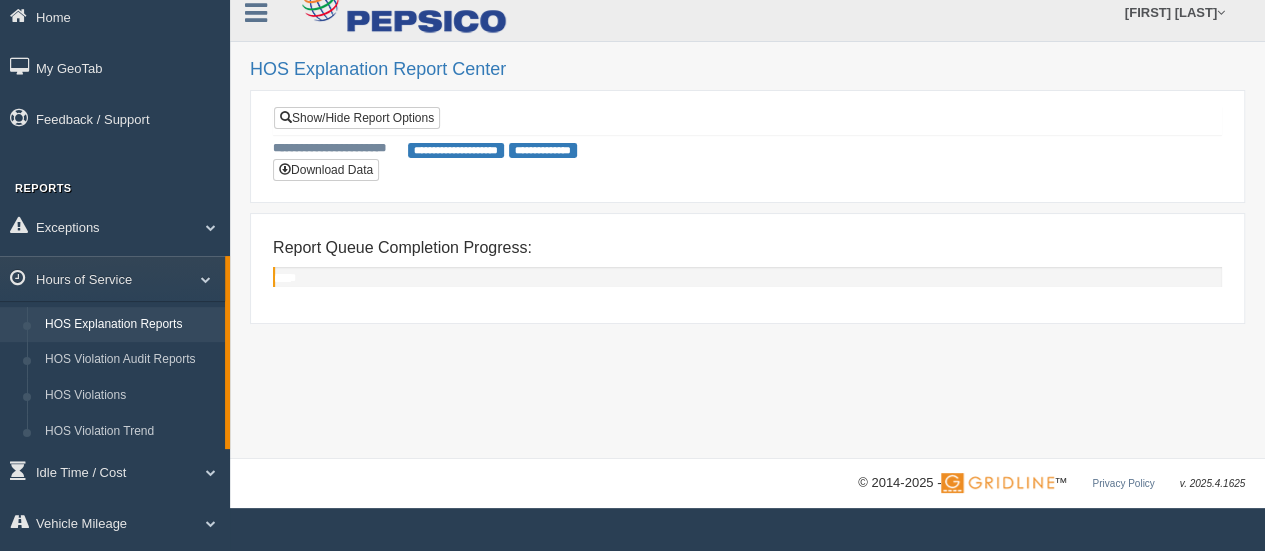 scroll, scrollTop: 0, scrollLeft: 0, axis: both 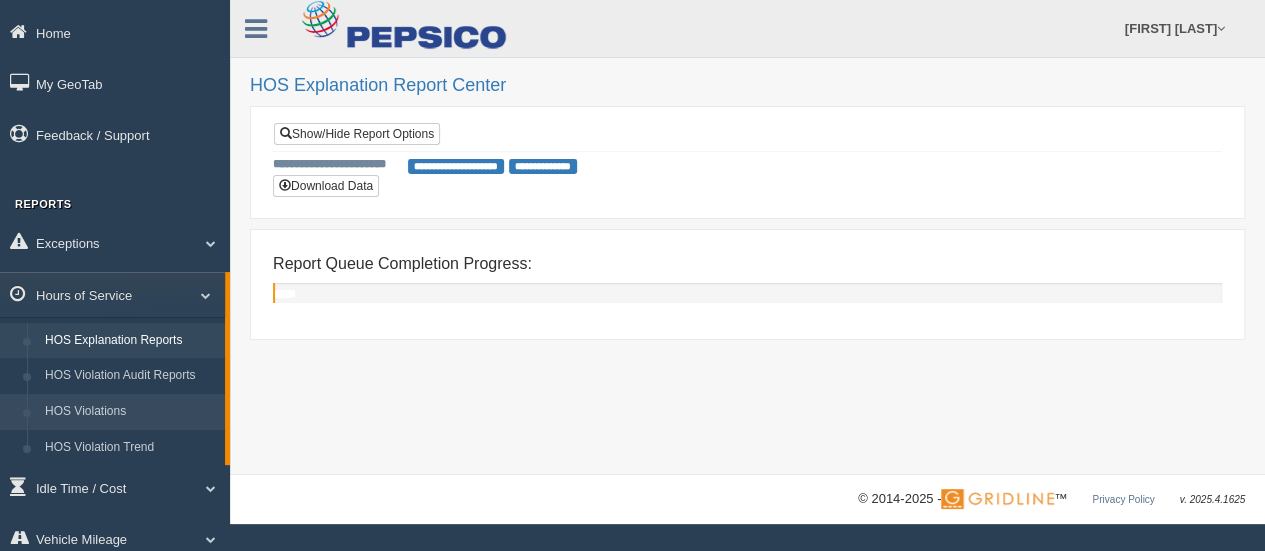 click on "HOS Violations" at bounding box center (130, 412) 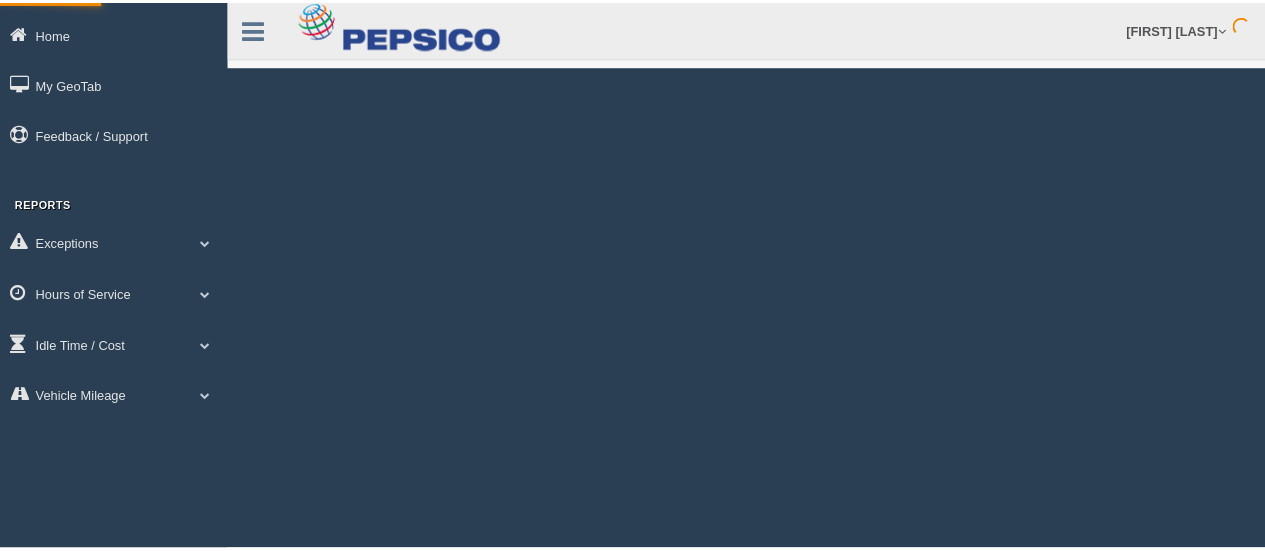 scroll, scrollTop: 0, scrollLeft: 0, axis: both 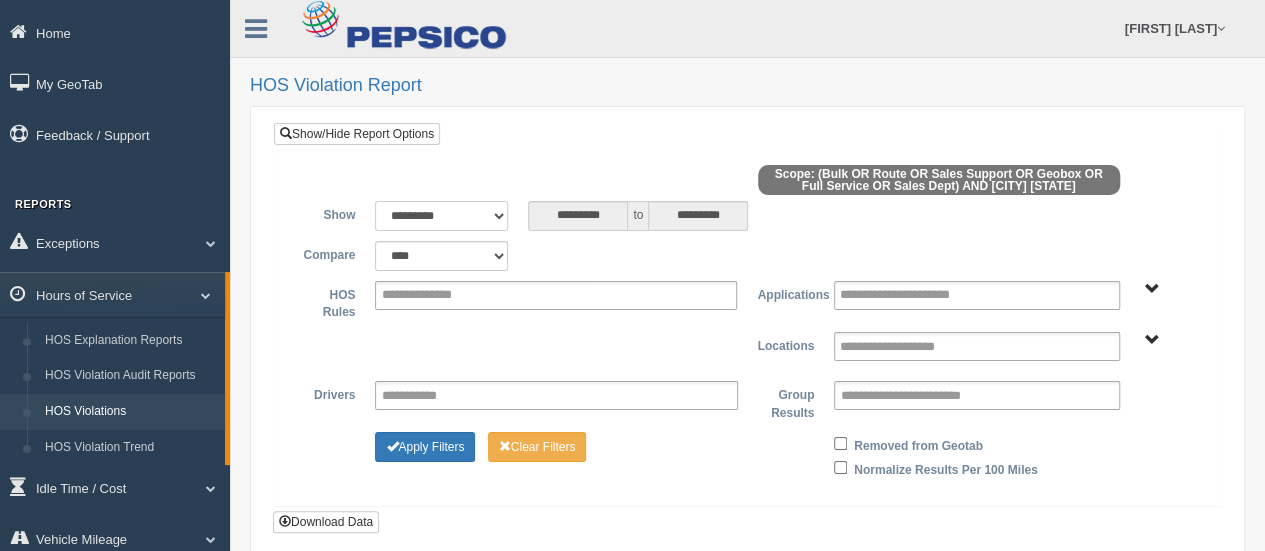 click on "**********" at bounding box center (441, 216) 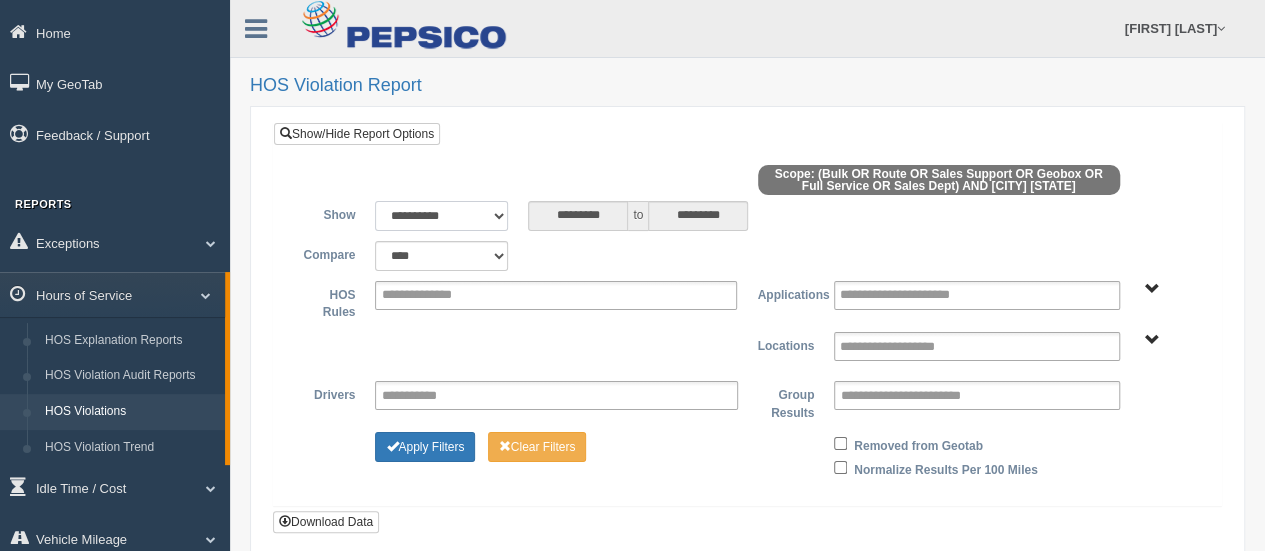 click on "**********" at bounding box center [441, 216] 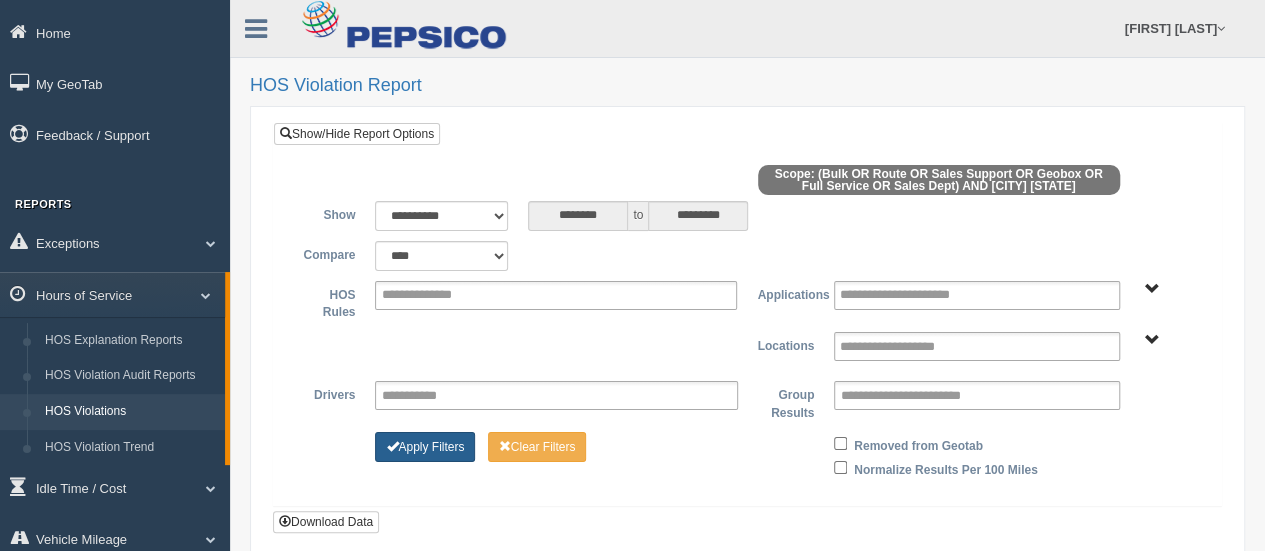 click on "Apply Filters" at bounding box center [425, 447] 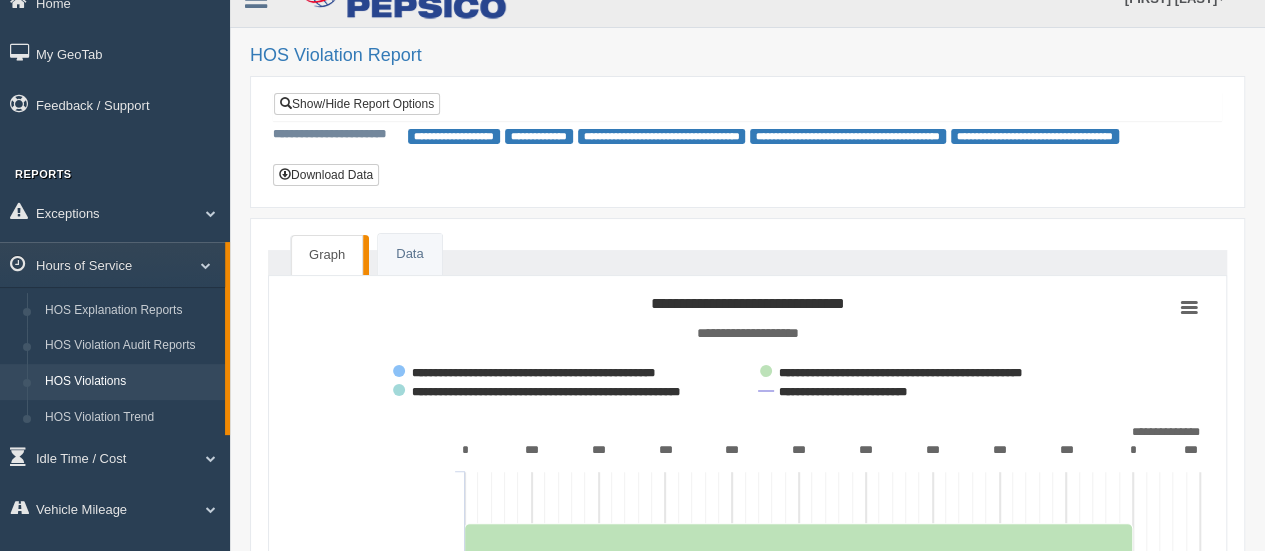 scroll, scrollTop: 0, scrollLeft: 0, axis: both 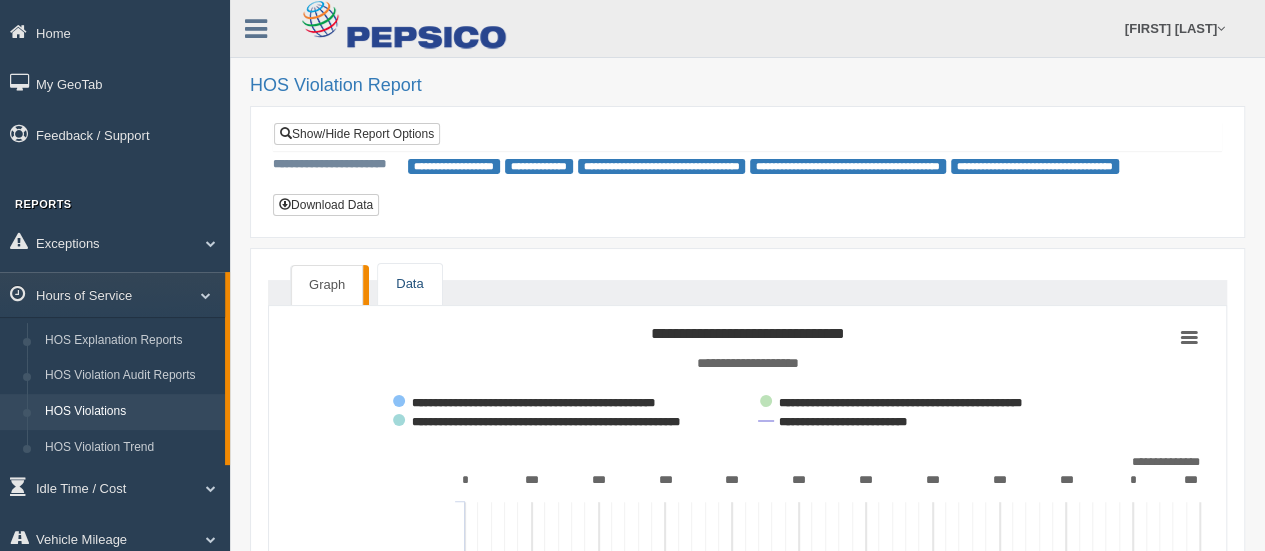 click on "Data" at bounding box center (409, 284) 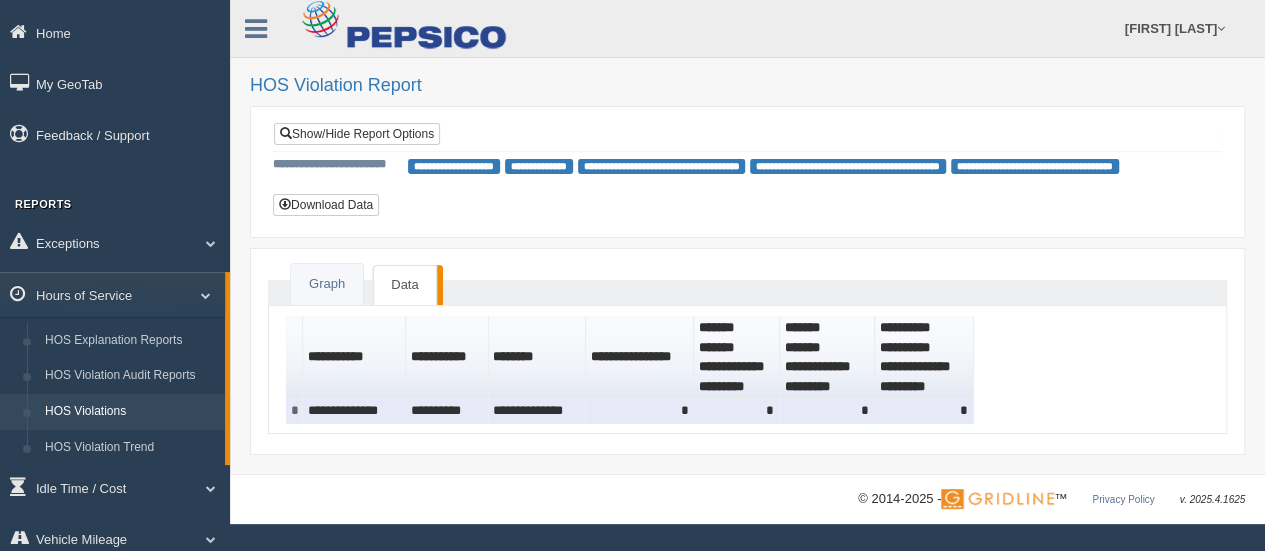 click on "**********" at bounding box center (537, 411) 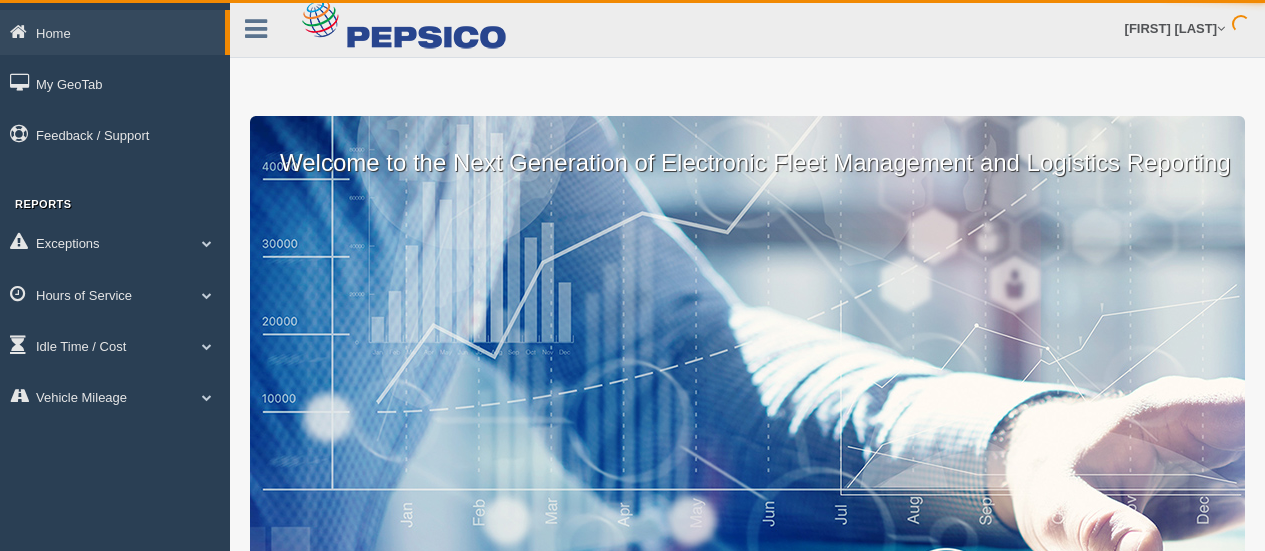 scroll, scrollTop: 0, scrollLeft: 0, axis: both 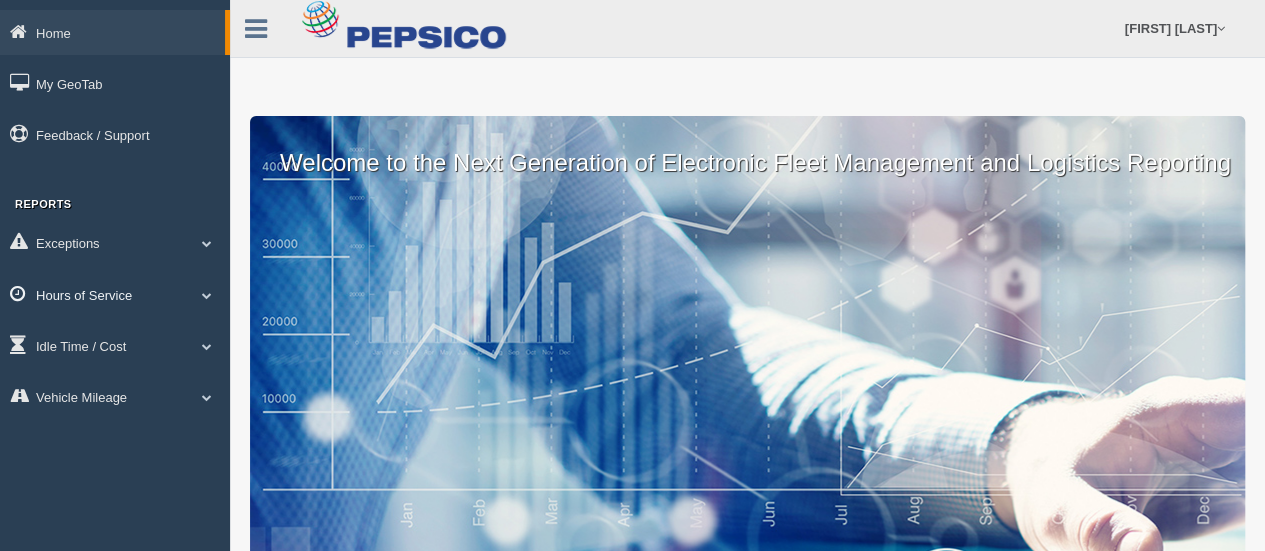 click at bounding box center [207, 295] 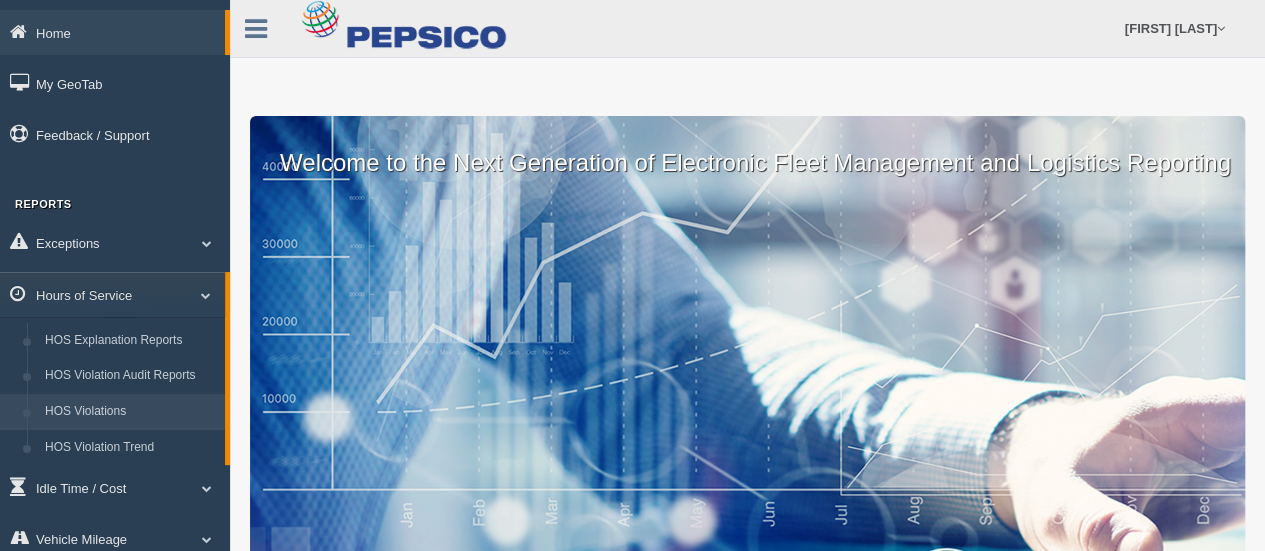 click on "HOS Violations" at bounding box center (130, 412) 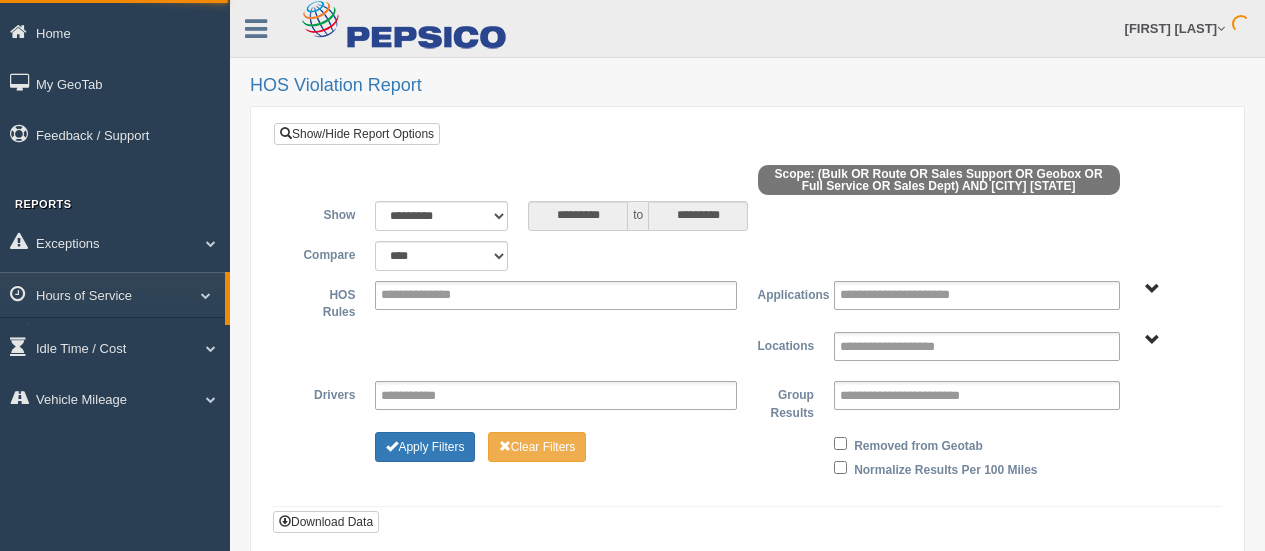 scroll, scrollTop: 0, scrollLeft: 0, axis: both 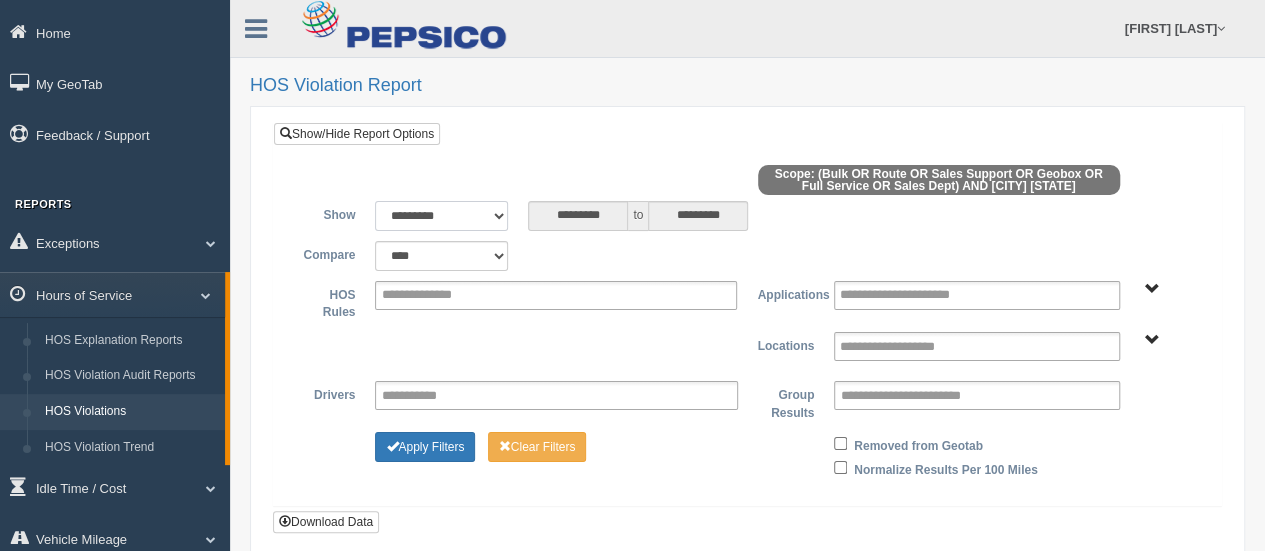 click on "**********" at bounding box center (441, 216) 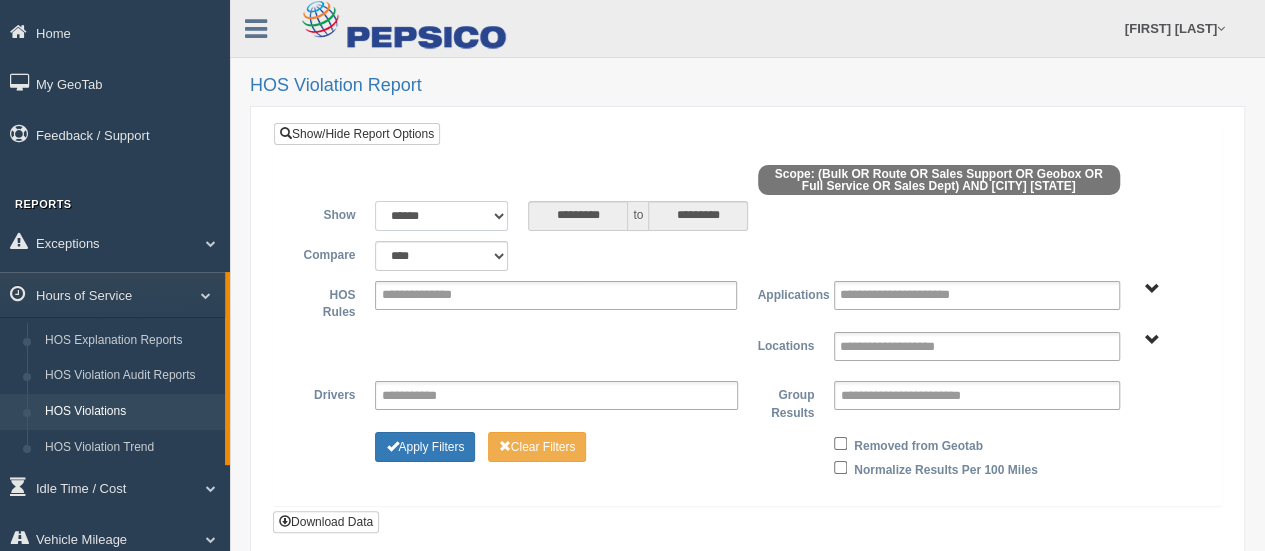 click on "**********" at bounding box center [441, 216] 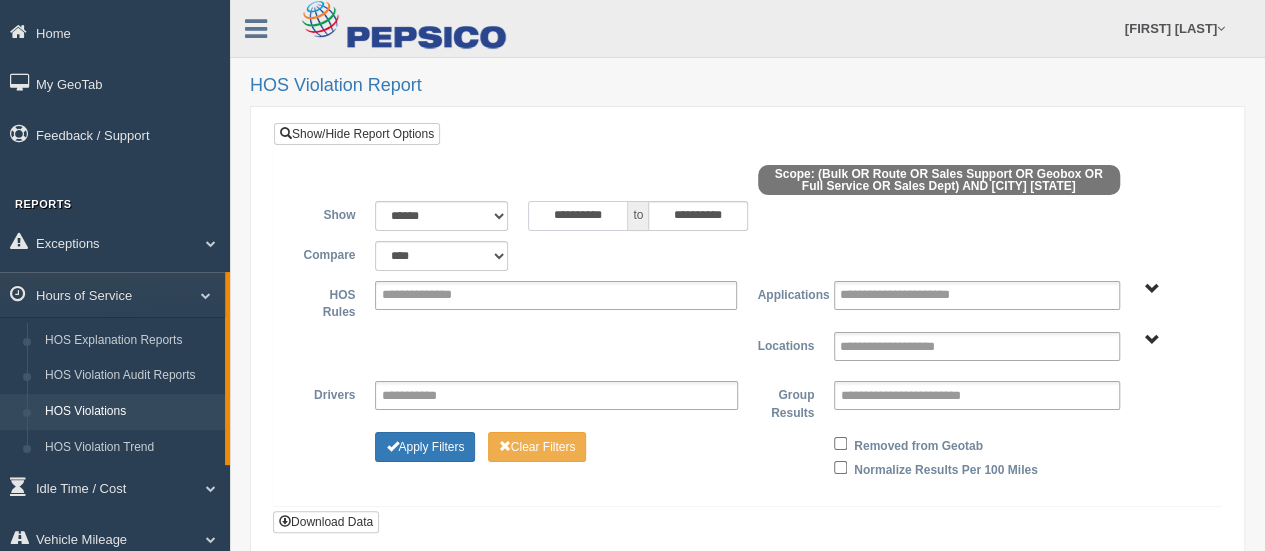 click on "**********" at bounding box center (578, 216) 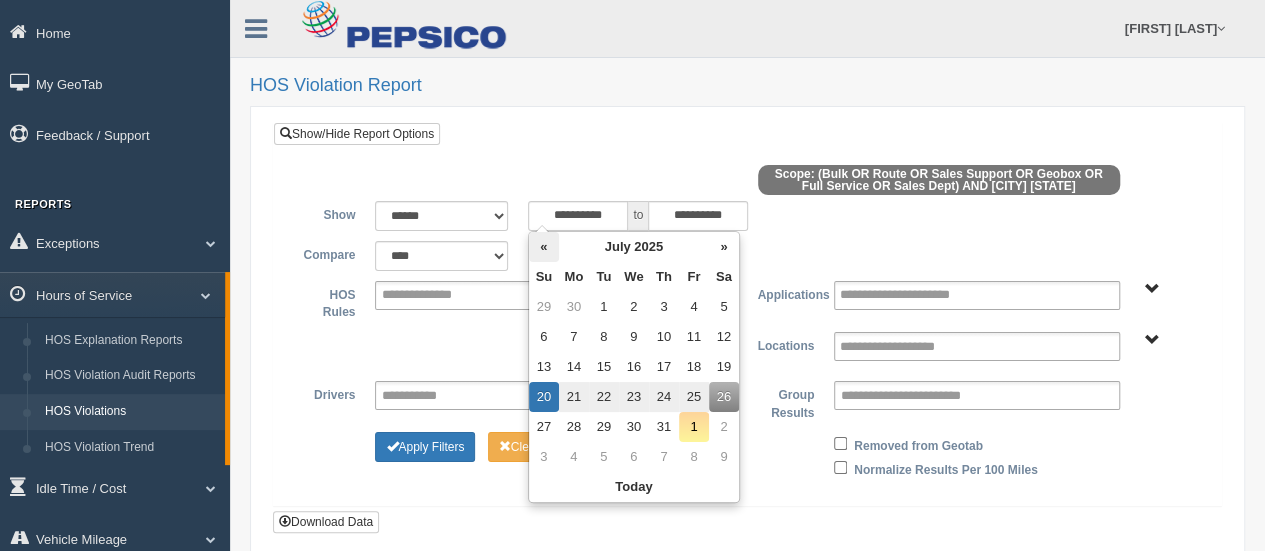 click on "«" at bounding box center (544, 247) 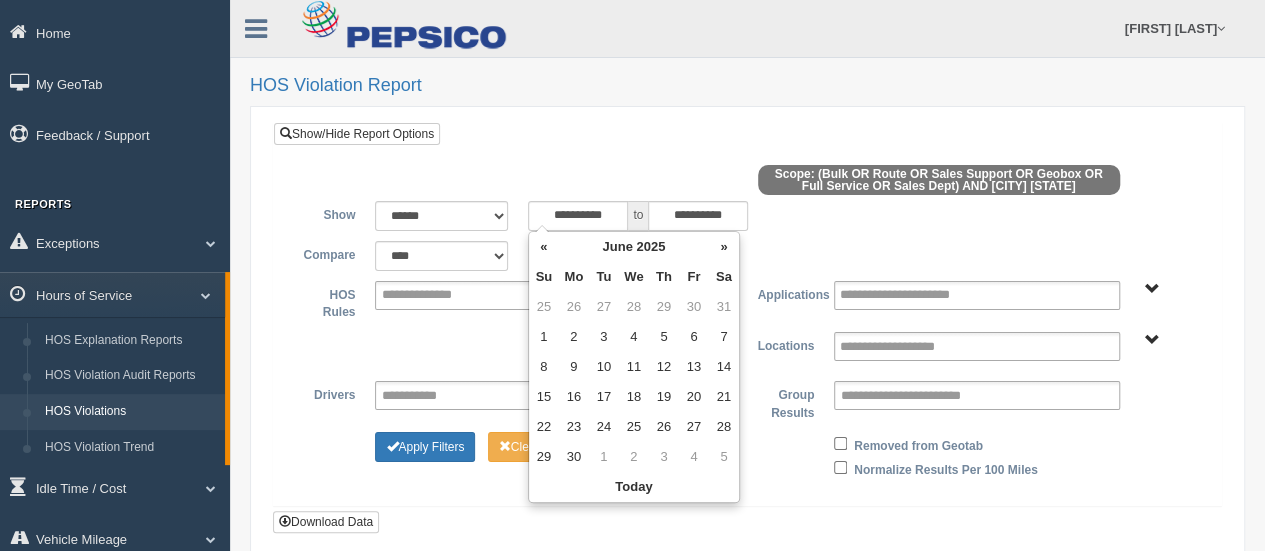 click on "«" at bounding box center [544, 247] 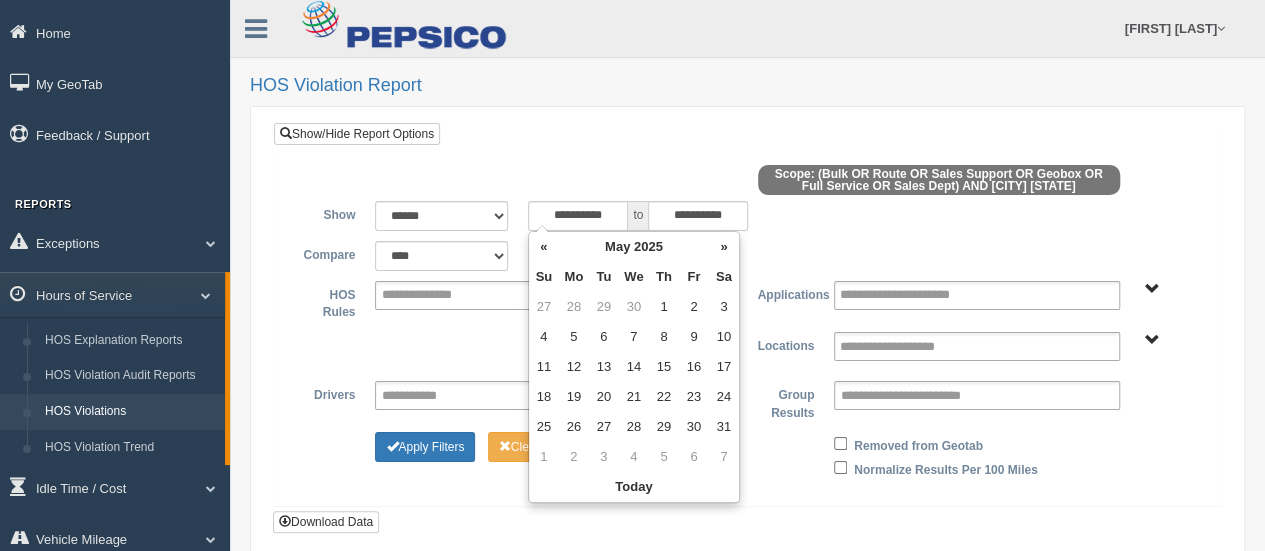 click on "«" at bounding box center [544, 247] 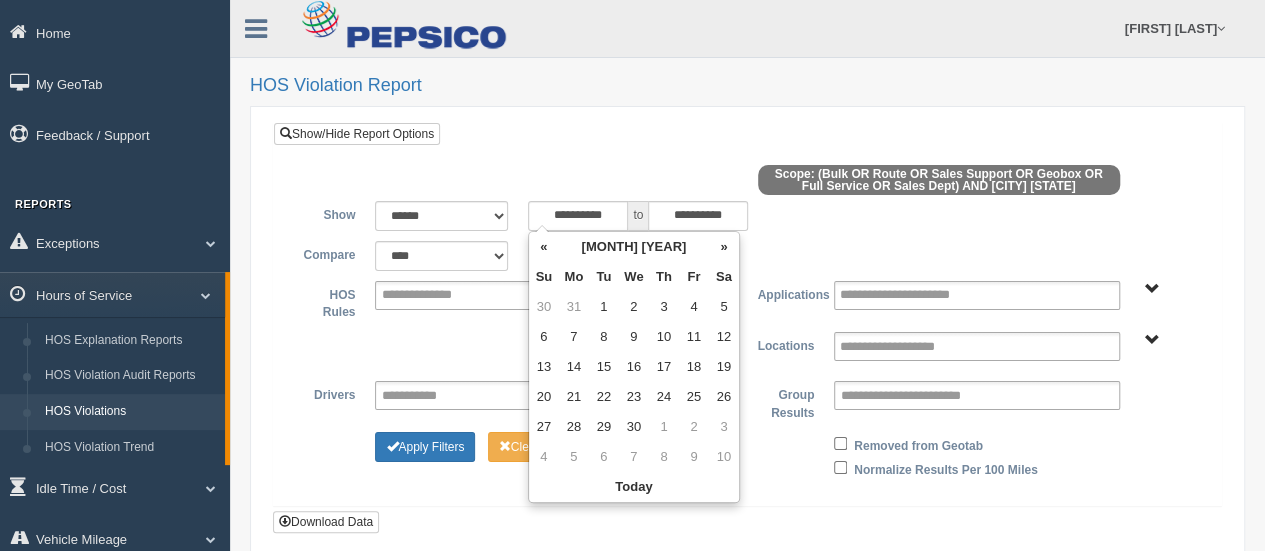 click on "«" at bounding box center [544, 247] 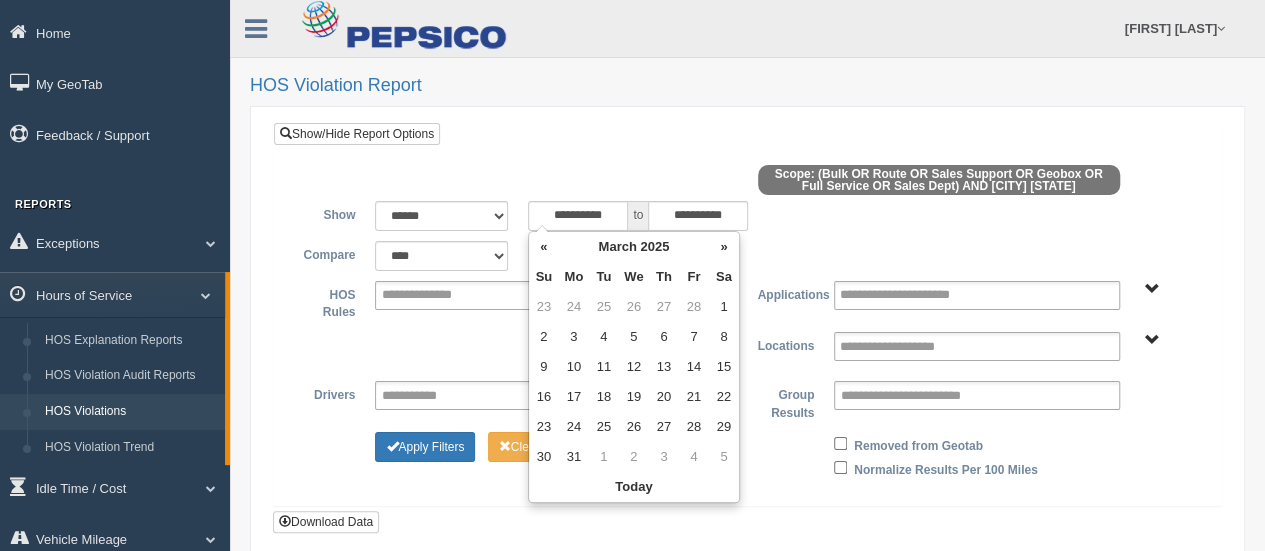 click on "«" at bounding box center (544, 247) 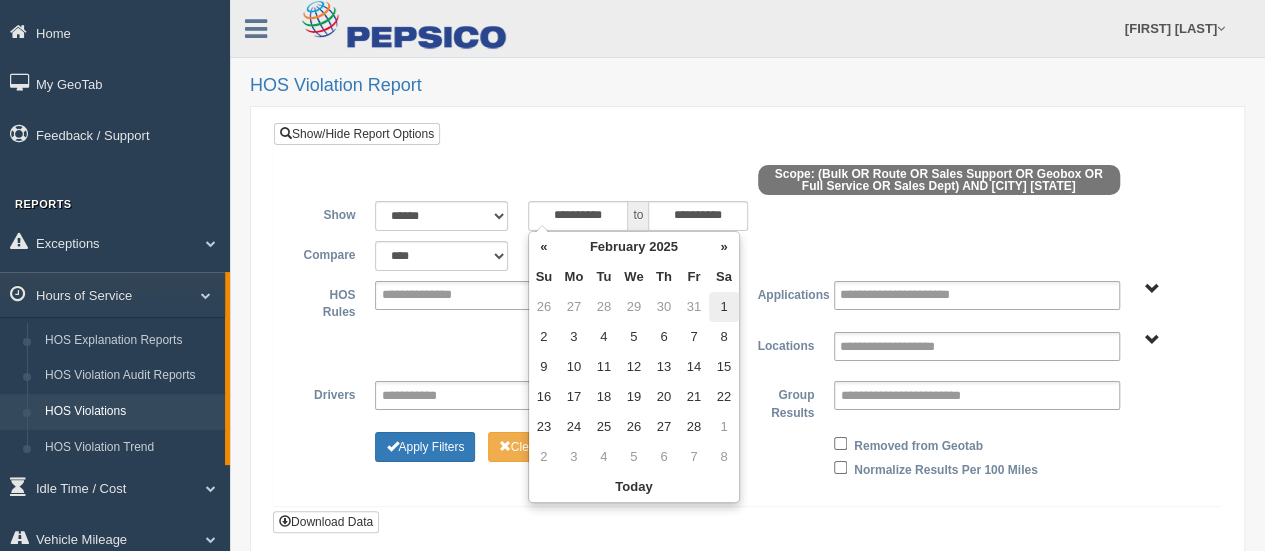 click on "1" at bounding box center (724, 307) 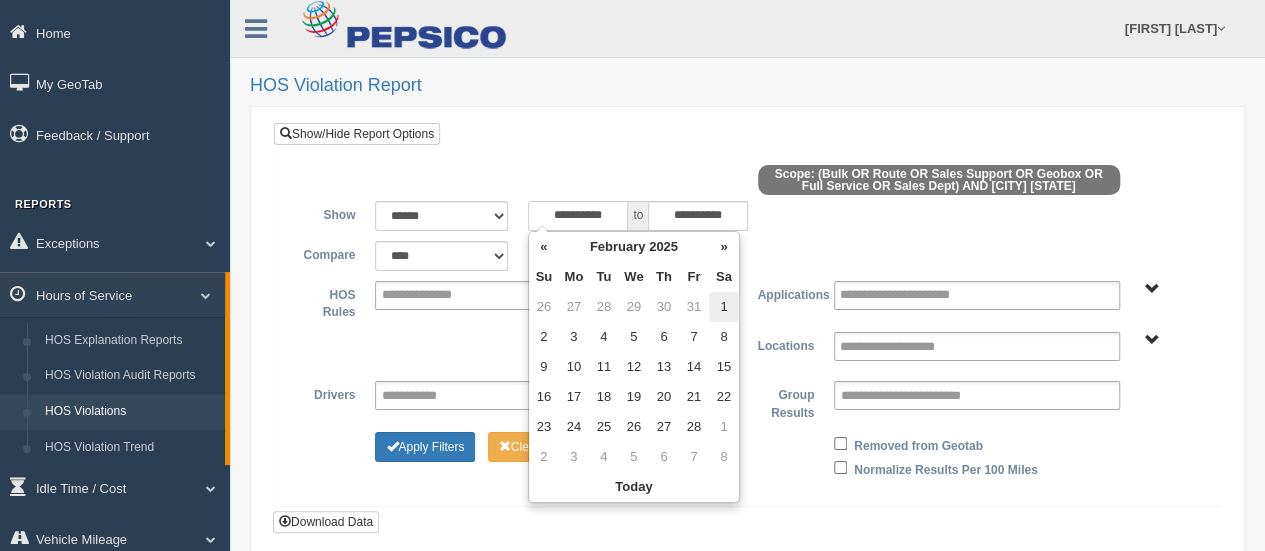 type on "**********" 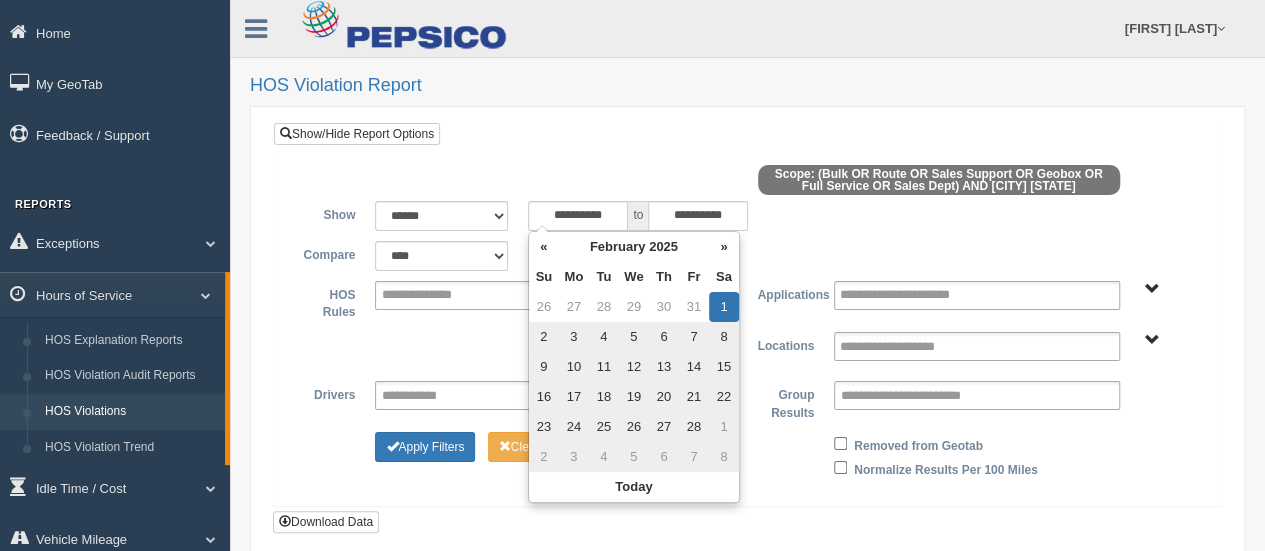 click on "1" at bounding box center [724, 307] 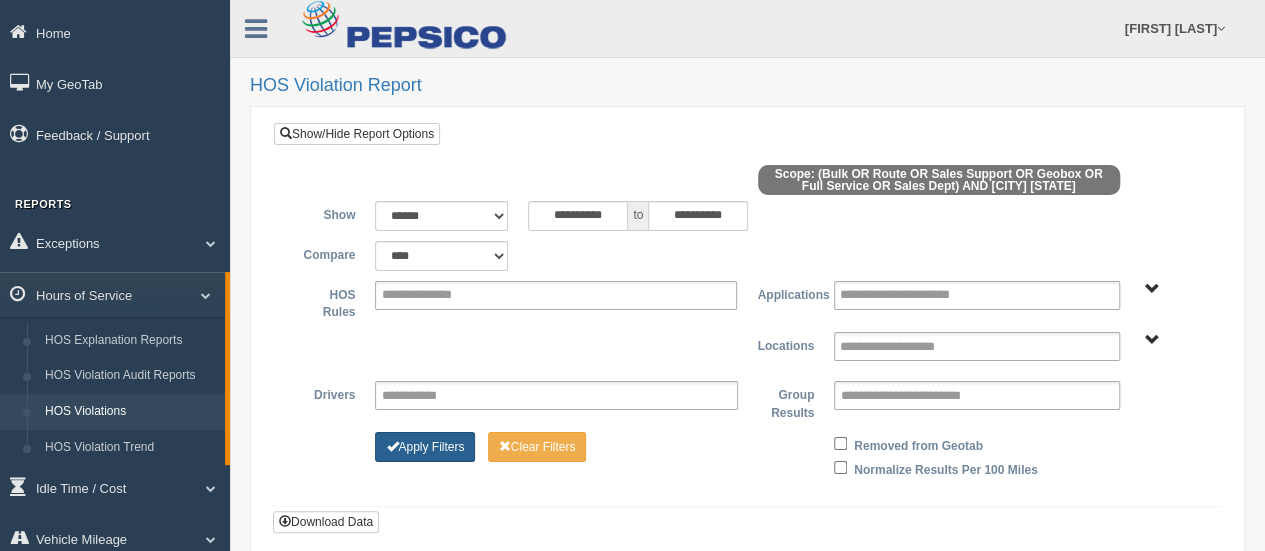 click on "Apply Filters" at bounding box center [425, 447] 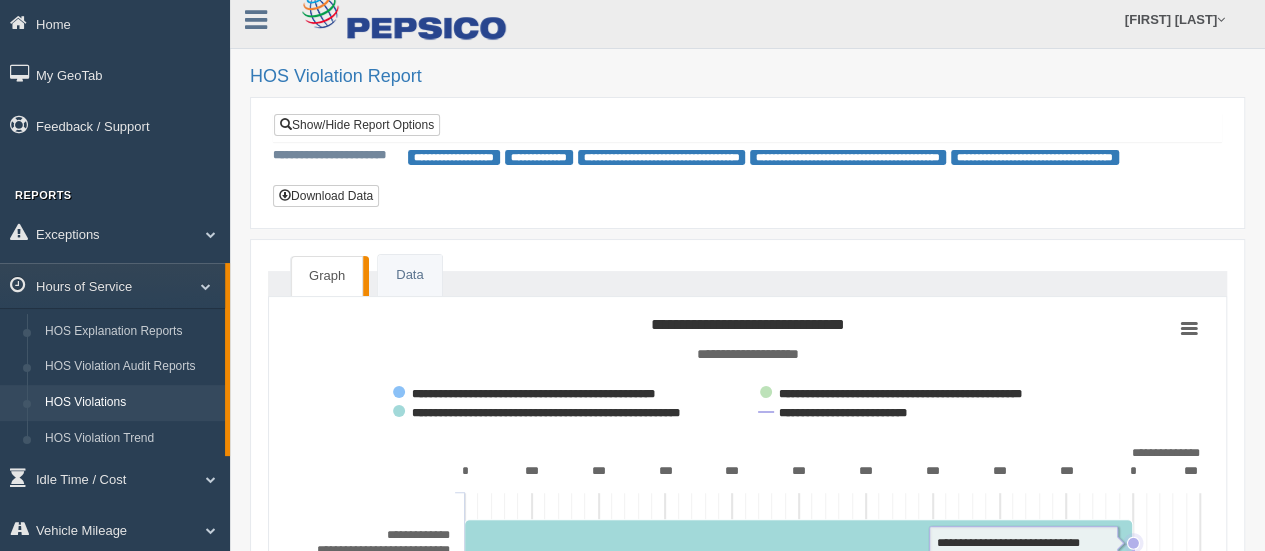 scroll, scrollTop: 0, scrollLeft: 0, axis: both 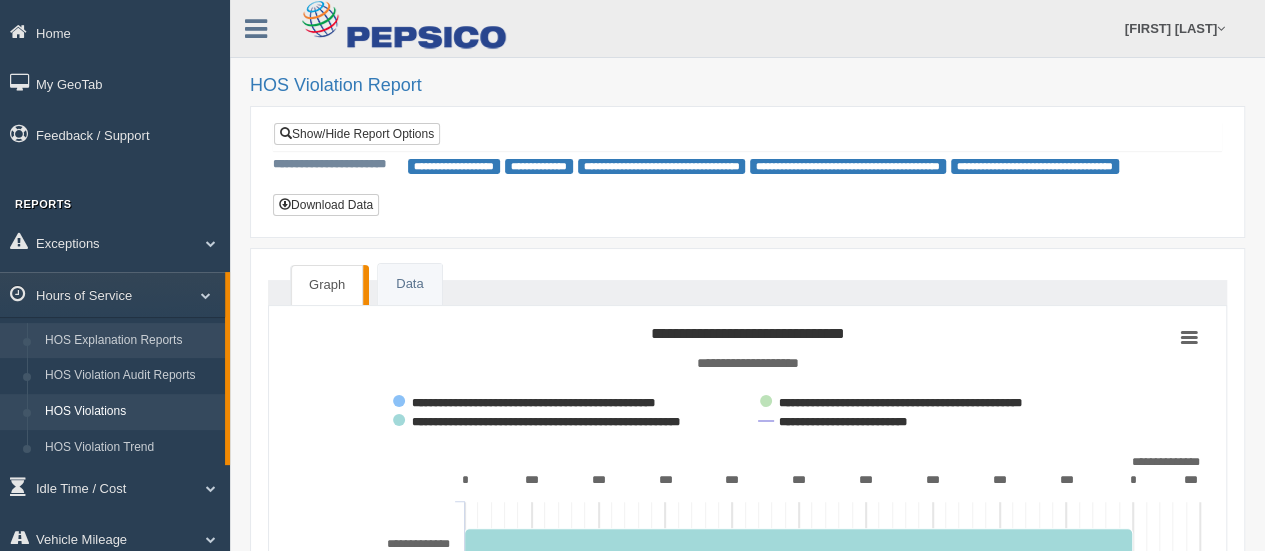 click on "HOS Explanation Reports" at bounding box center (130, 341) 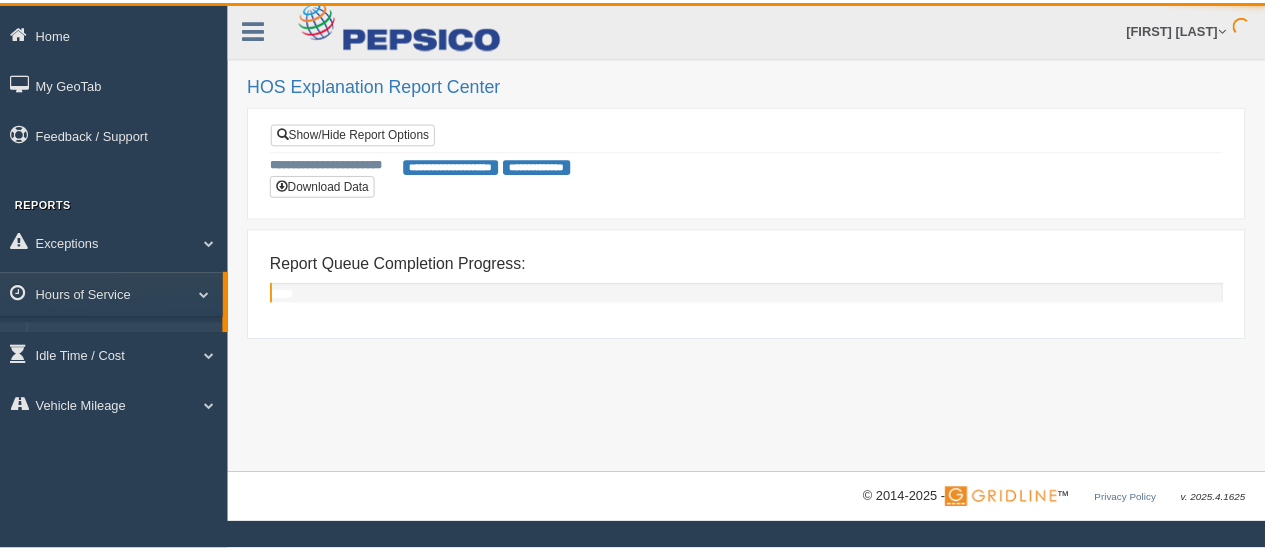 scroll, scrollTop: 0, scrollLeft: 0, axis: both 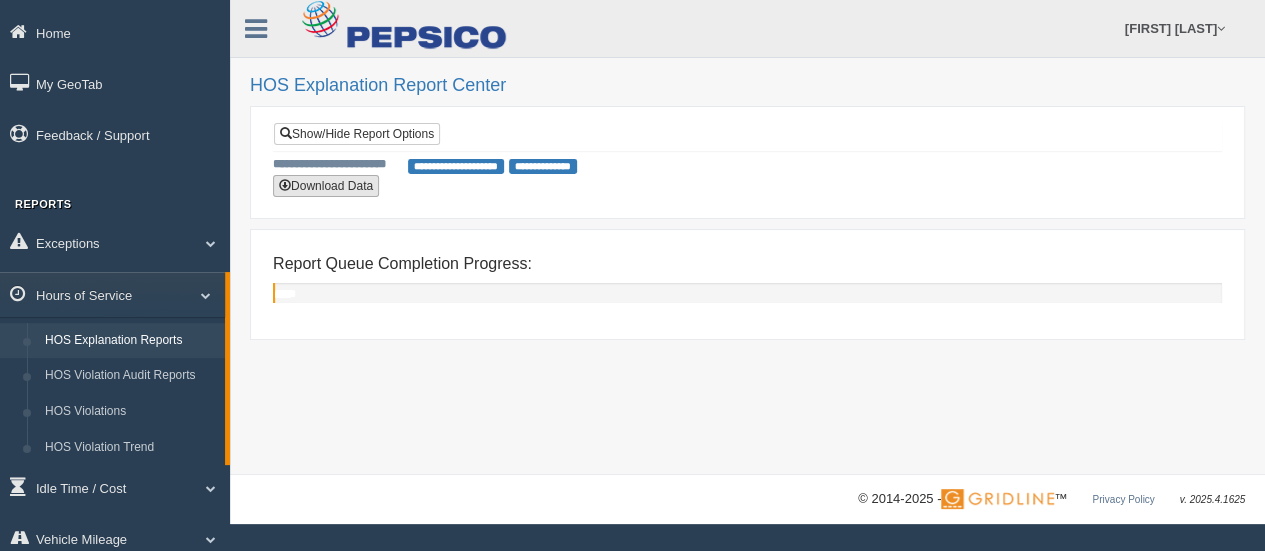 click on "Download Data" at bounding box center [326, 186] 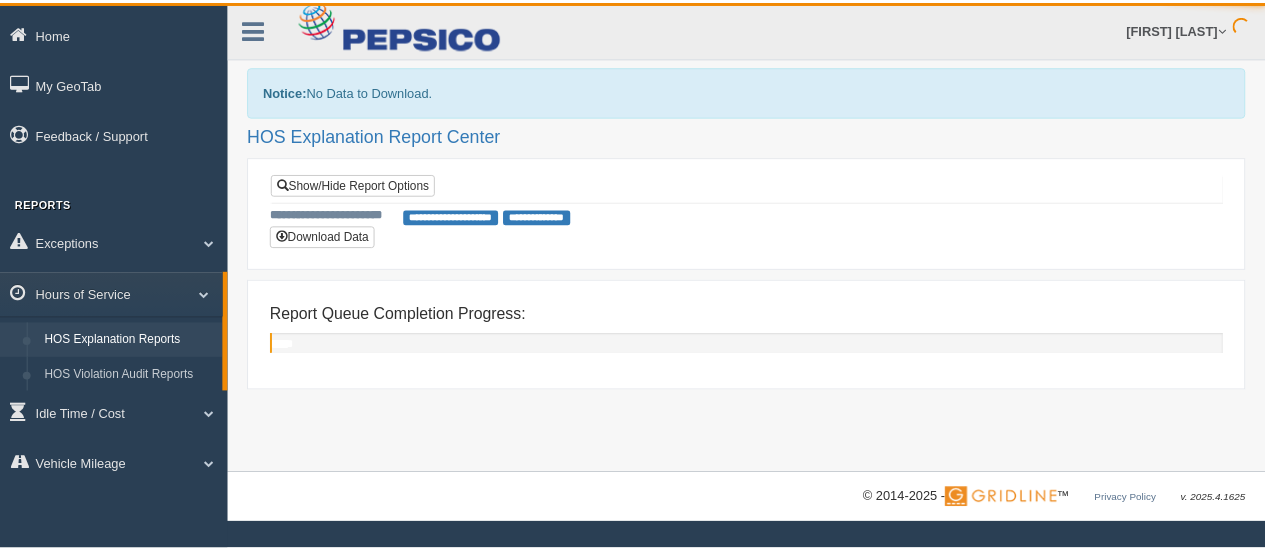 scroll, scrollTop: 0, scrollLeft: 0, axis: both 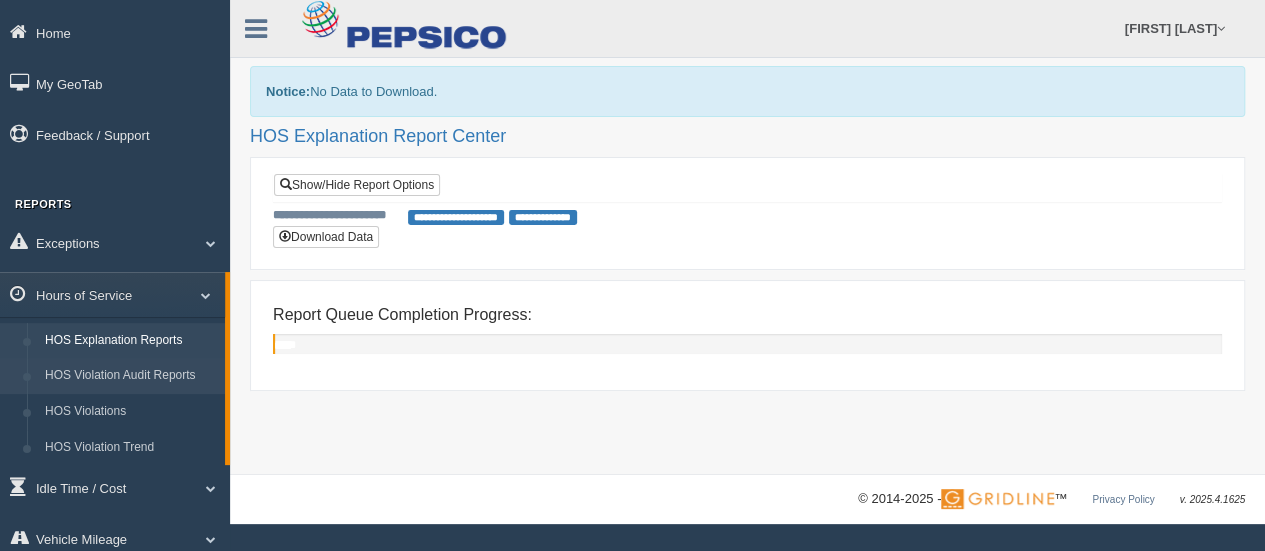 click on "HOS Violation Audit Reports" at bounding box center (130, 376) 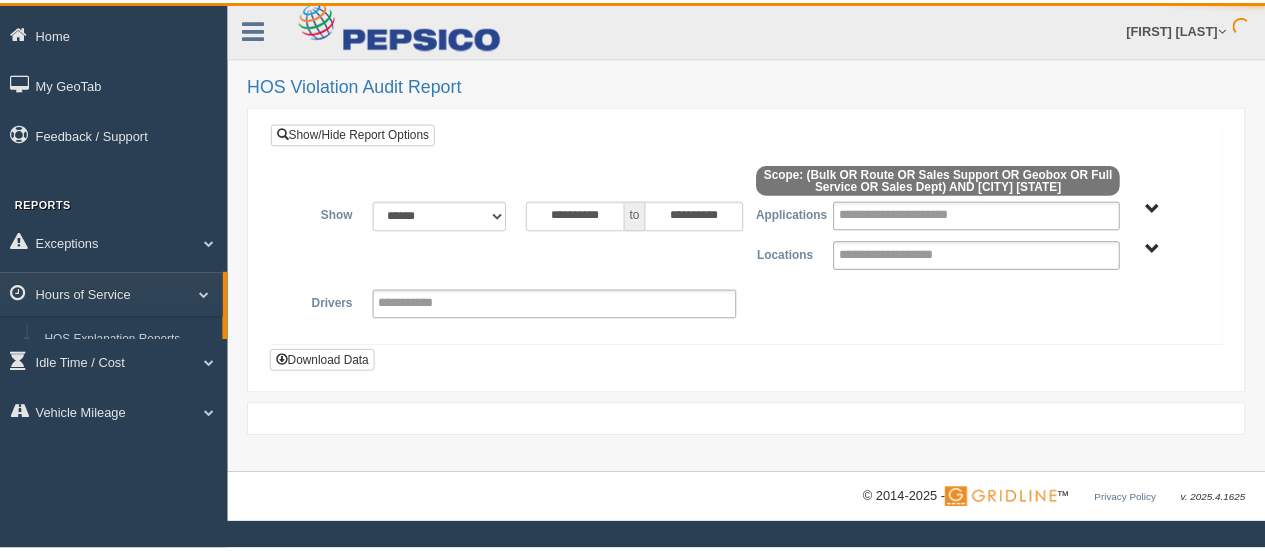 scroll, scrollTop: 0, scrollLeft: 0, axis: both 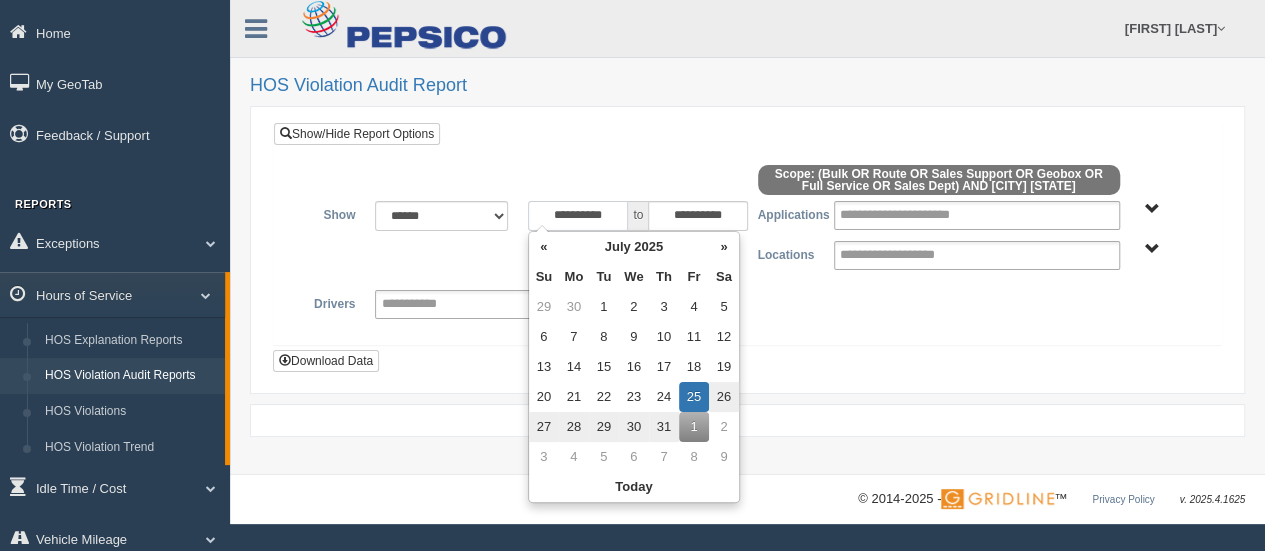 click on "**********" at bounding box center [578, 216] 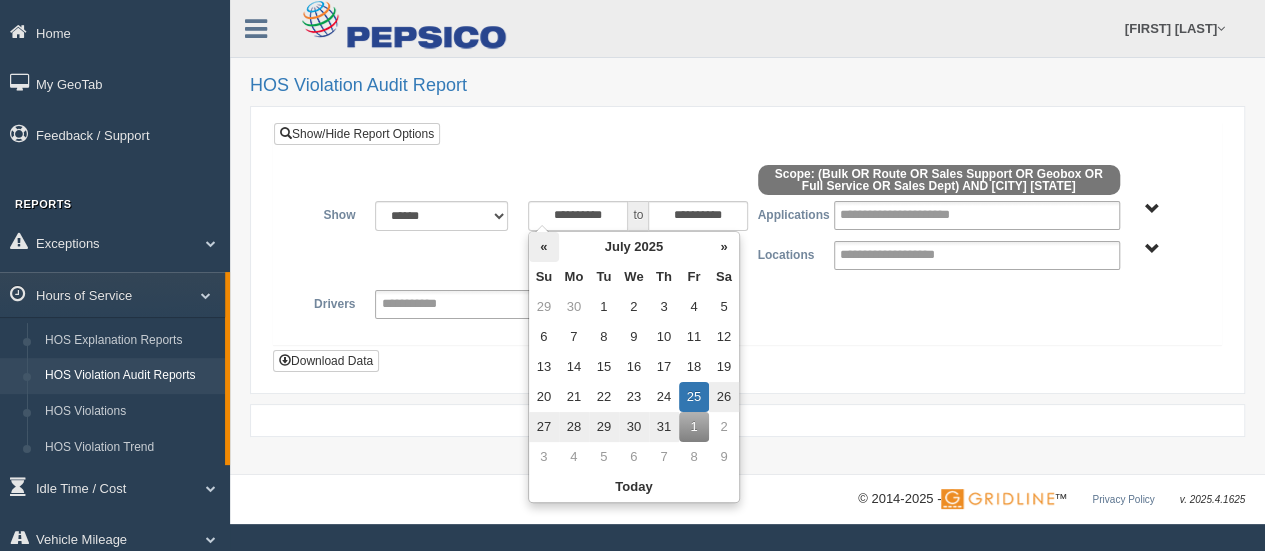 click on "«" at bounding box center [544, 247] 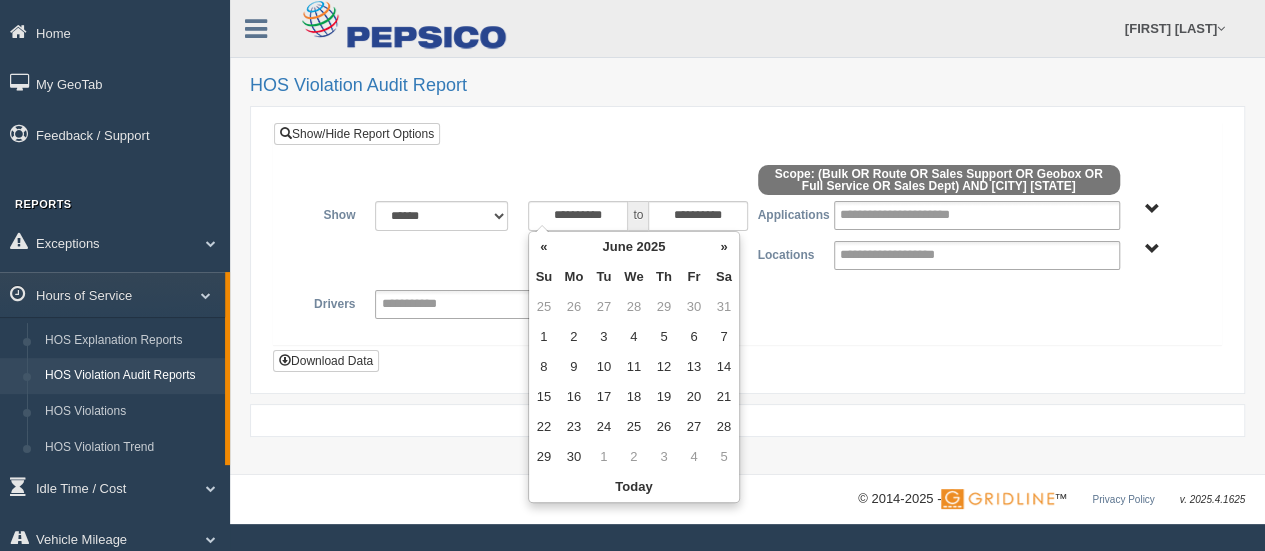 click on "«" at bounding box center [544, 247] 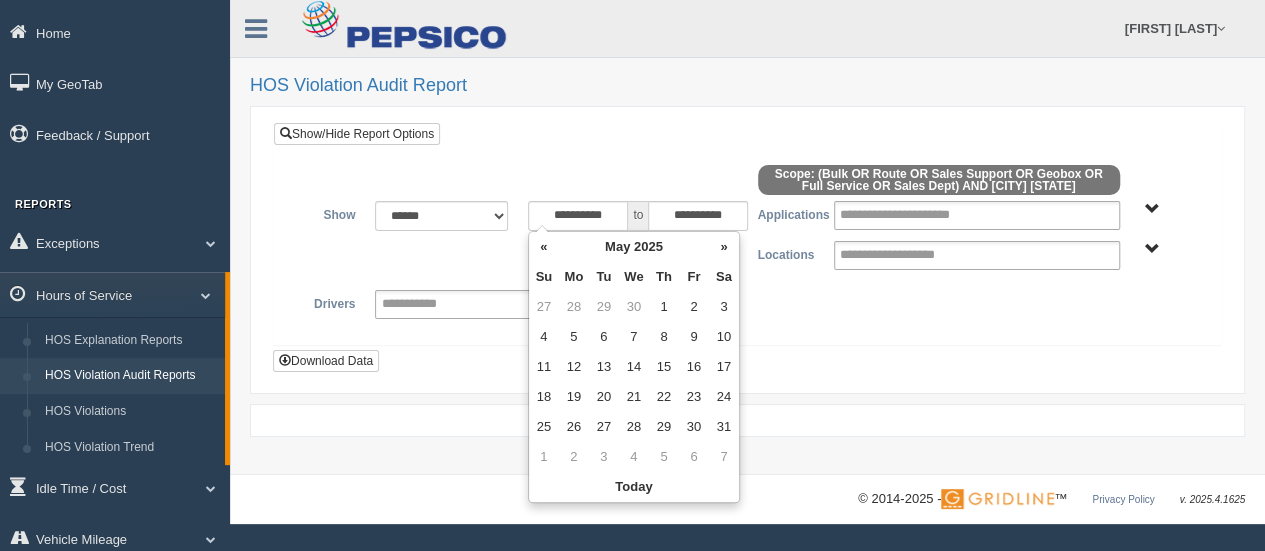 click on "«" at bounding box center [544, 247] 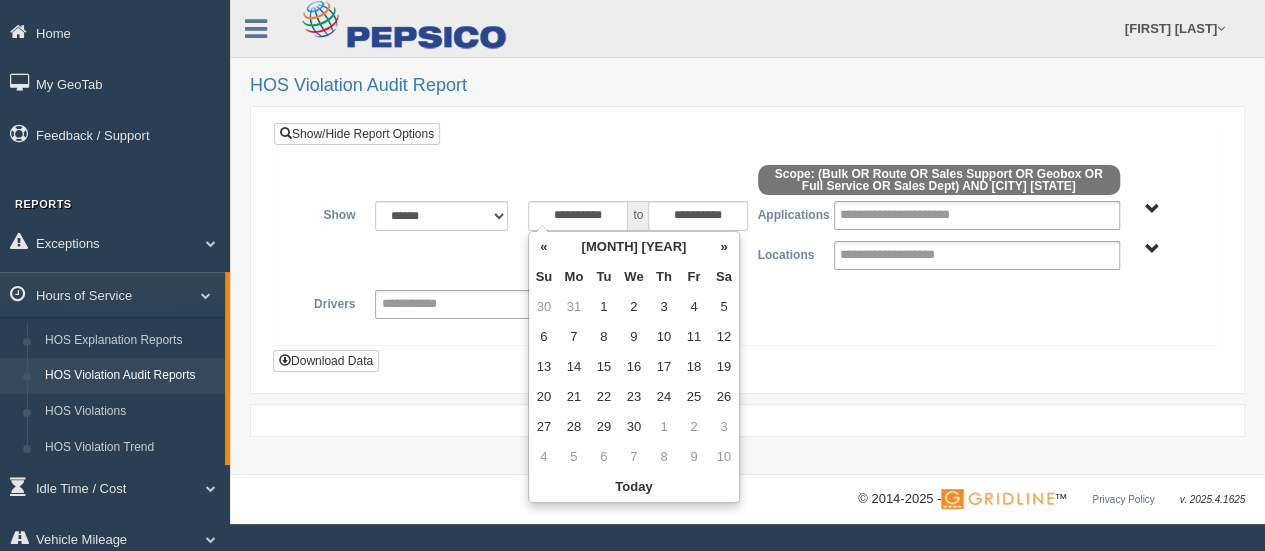 click on "«" at bounding box center [544, 247] 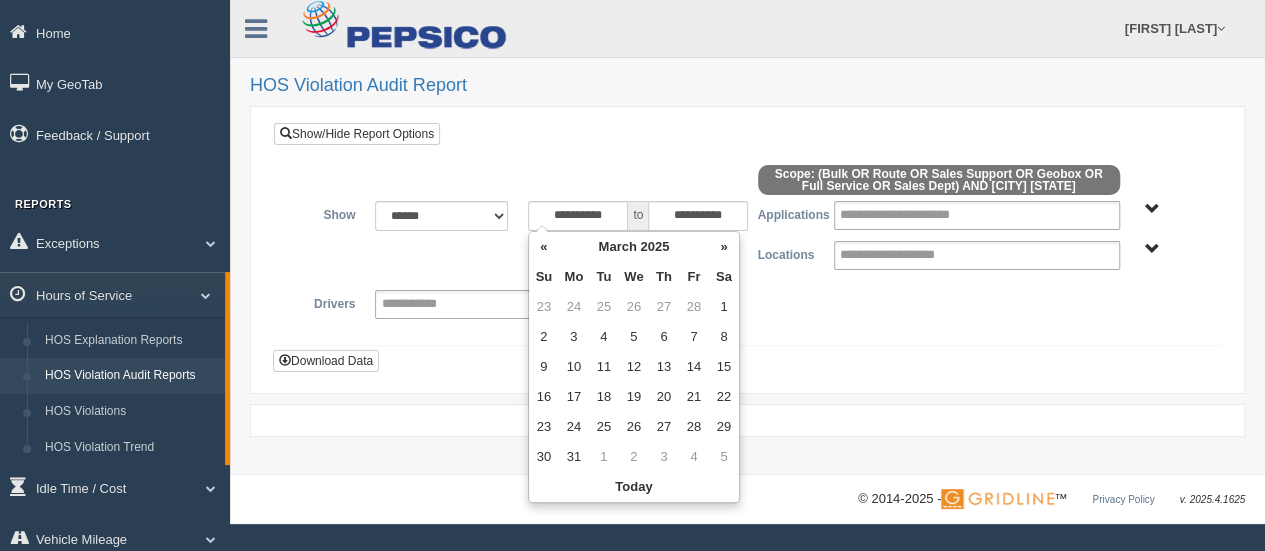 click on "«" at bounding box center (544, 247) 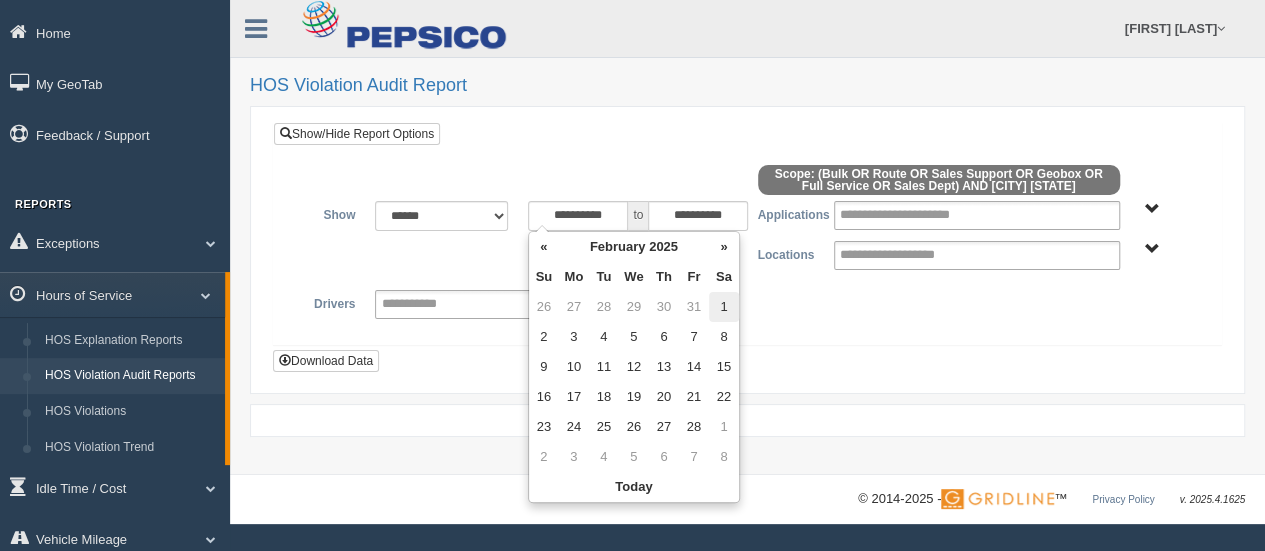 click on "1" at bounding box center [724, 307] 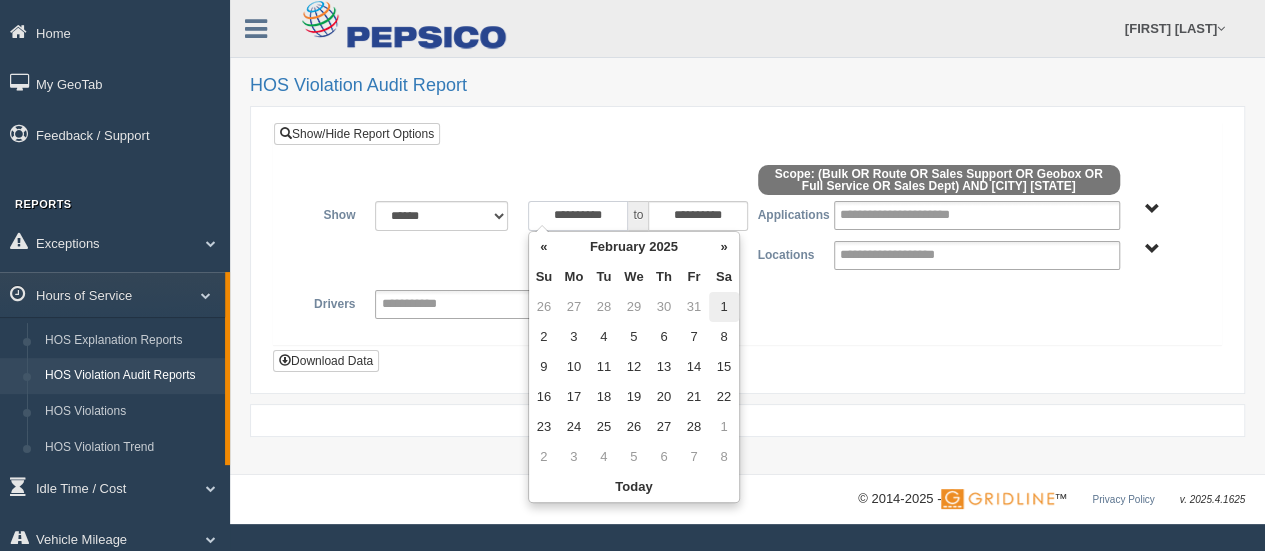 type on "**********" 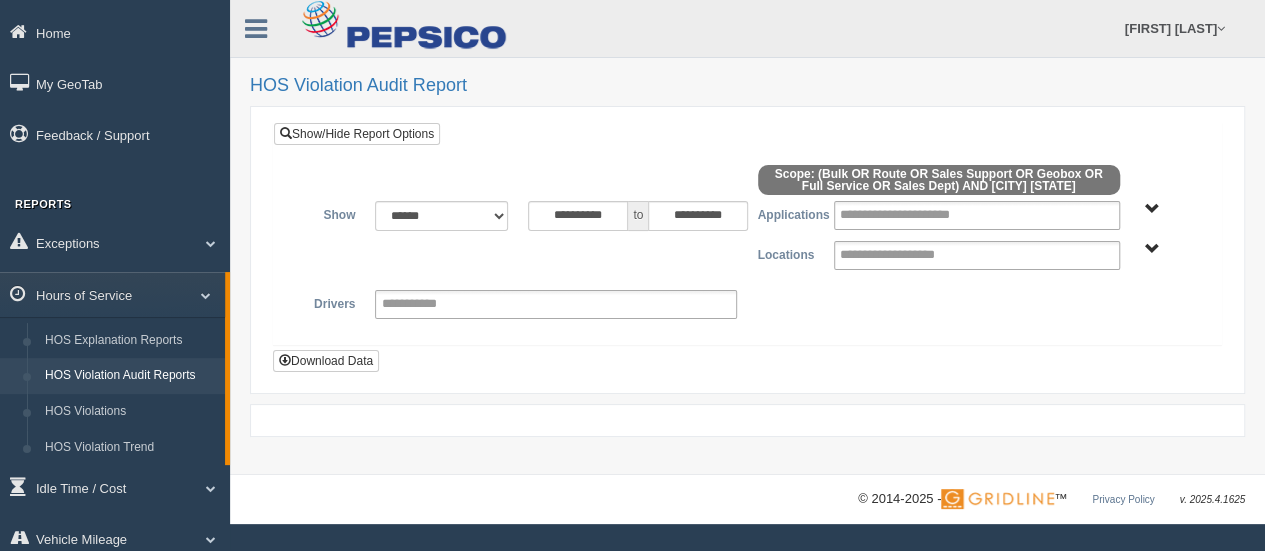 click on "**********" at bounding box center (747, 249) 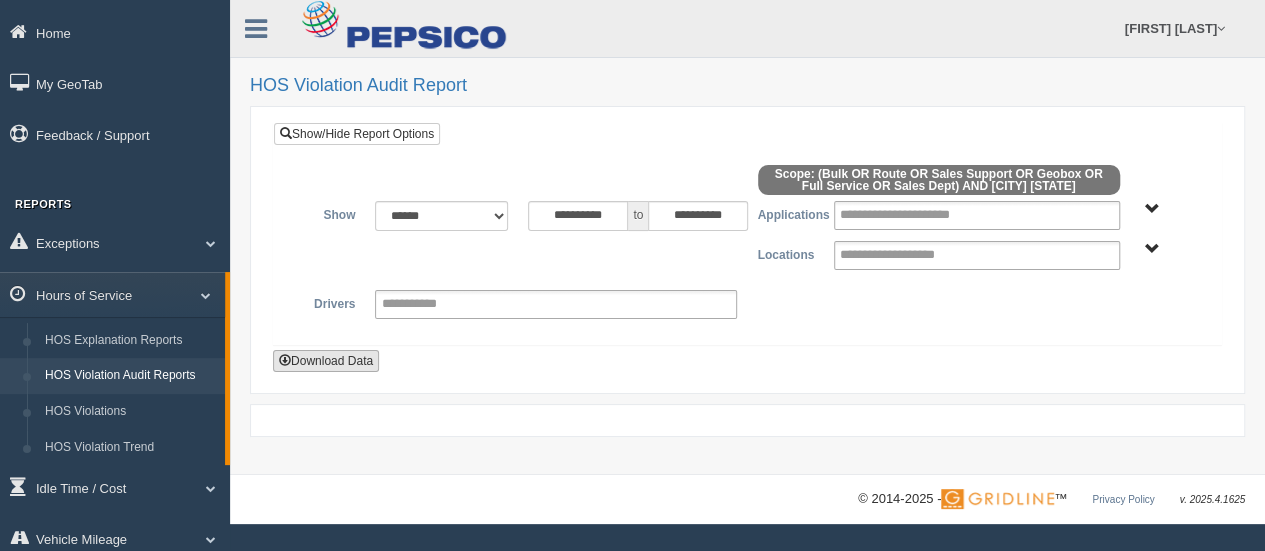 click on "Download Data" at bounding box center (326, 361) 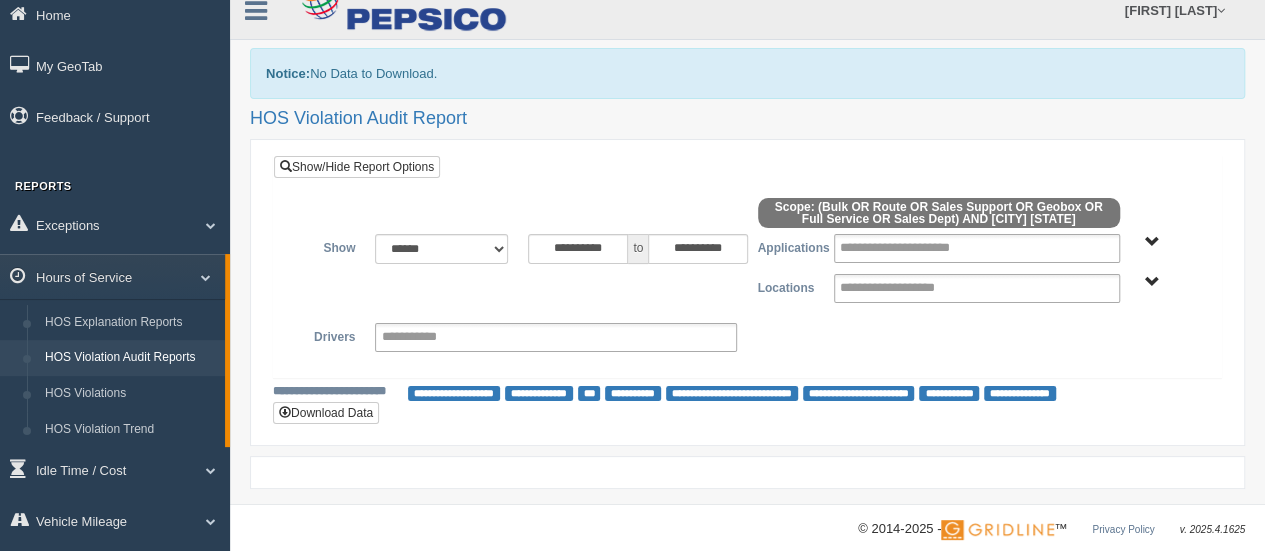 scroll, scrollTop: 0, scrollLeft: 0, axis: both 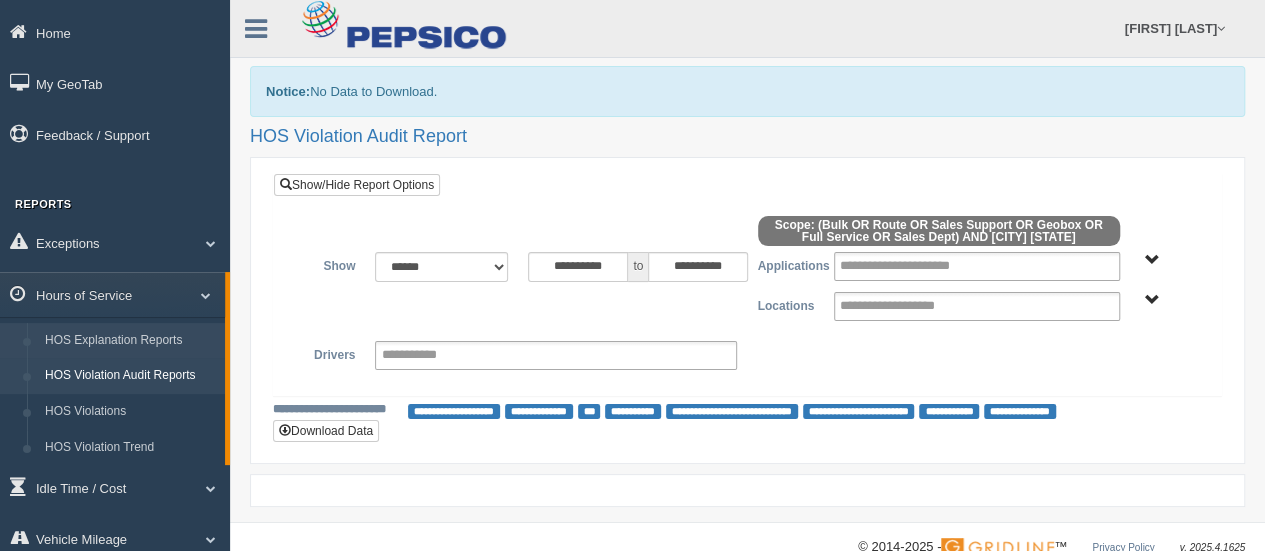click on "HOS Explanation Reports" at bounding box center (130, 341) 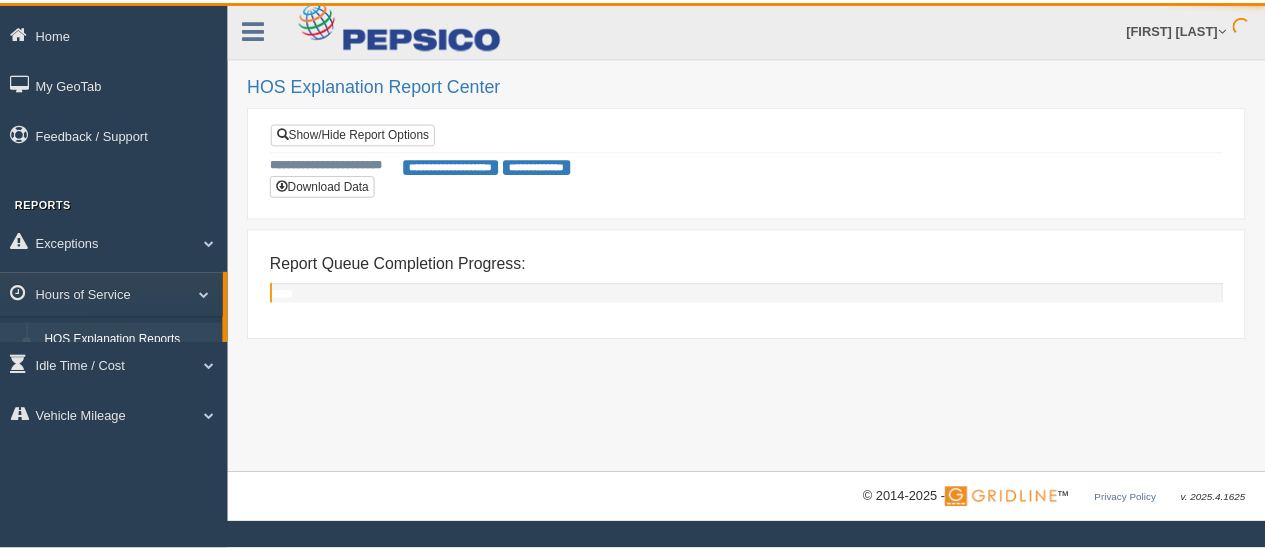 scroll, scrollTop: 0, scrollLeft: 0, axis: both 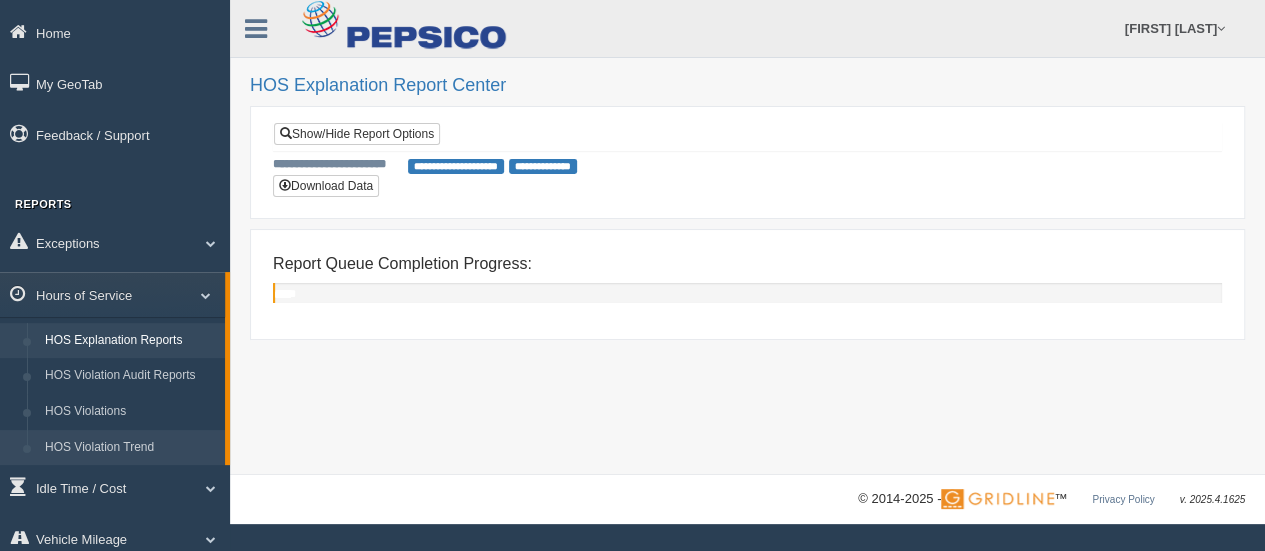 click on "HOS Violation Trend" at bounding box center [130, 448] 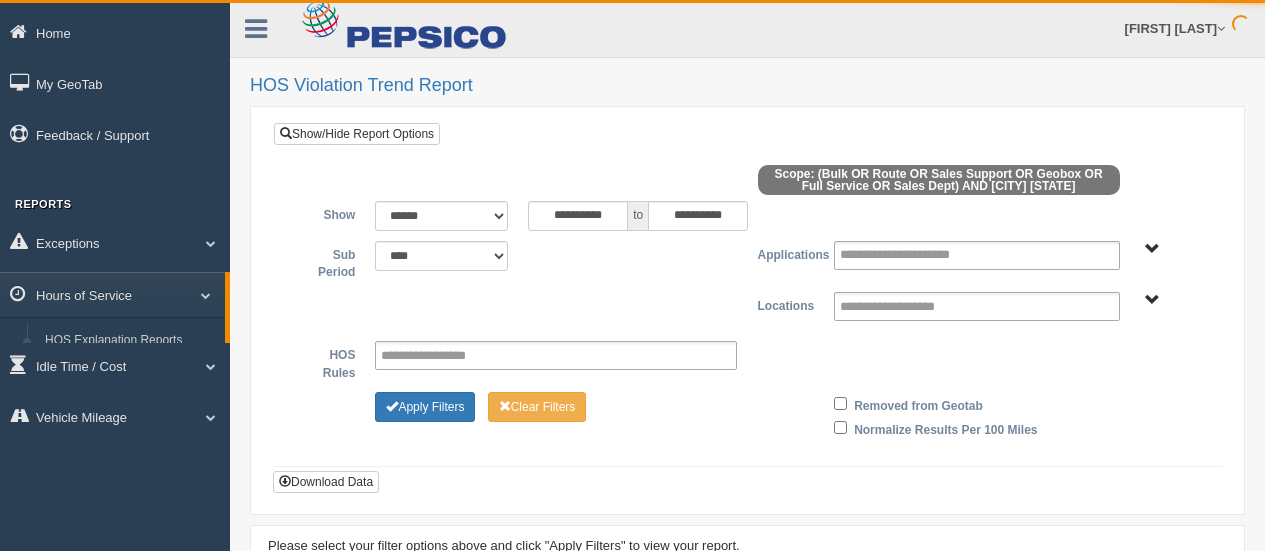 scroll, scrollTop: 0, scrollLeft: 0, axis: both 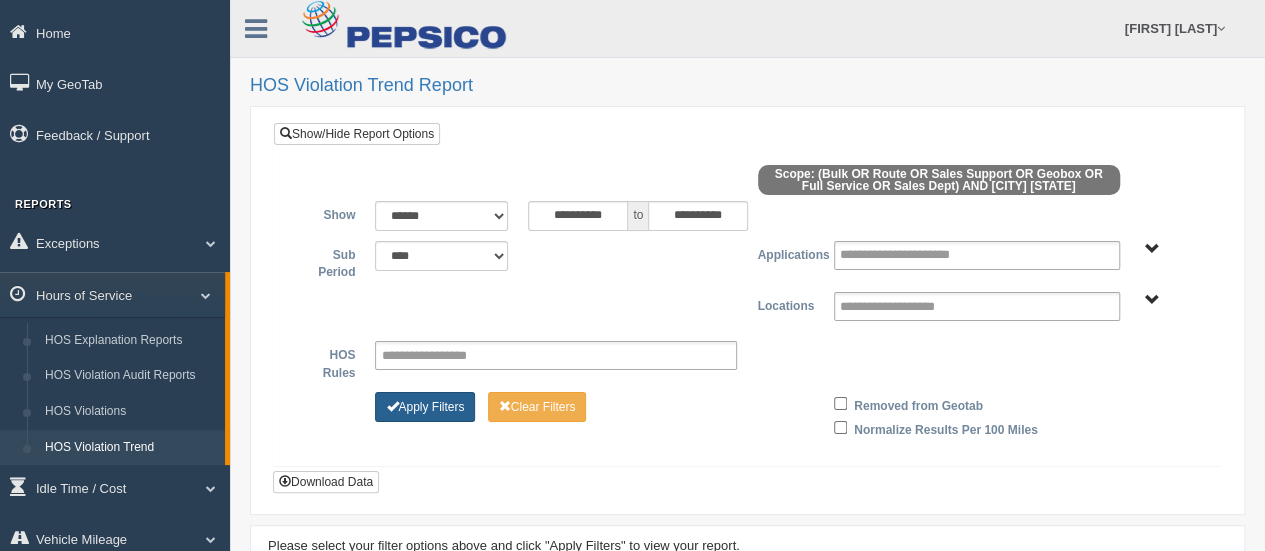 click on "Apply Filters" at bounding box center (425, 407) 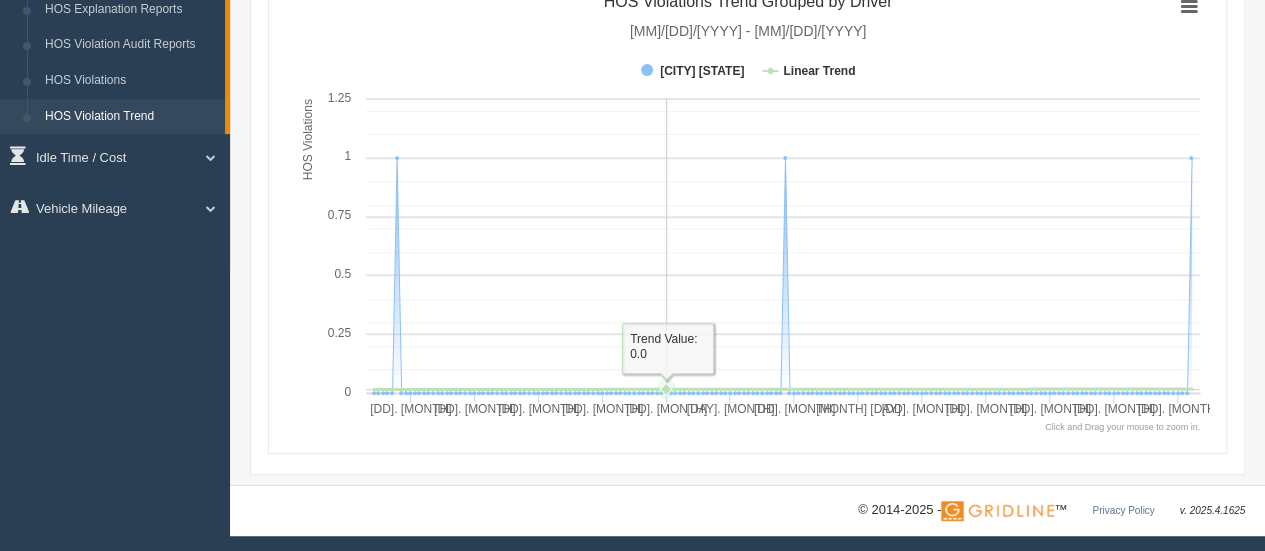 scroll, scrollTop: 231, scrollLeft: 0, axis: vertical 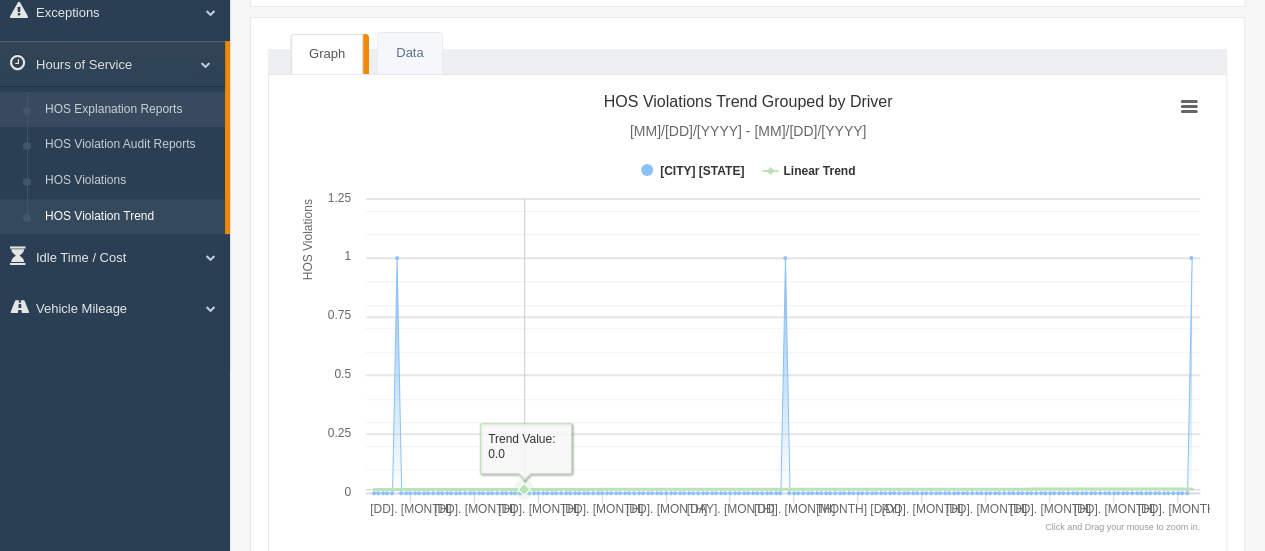 click on "HOS Explanation Reports" at bounding box center [130, 110] 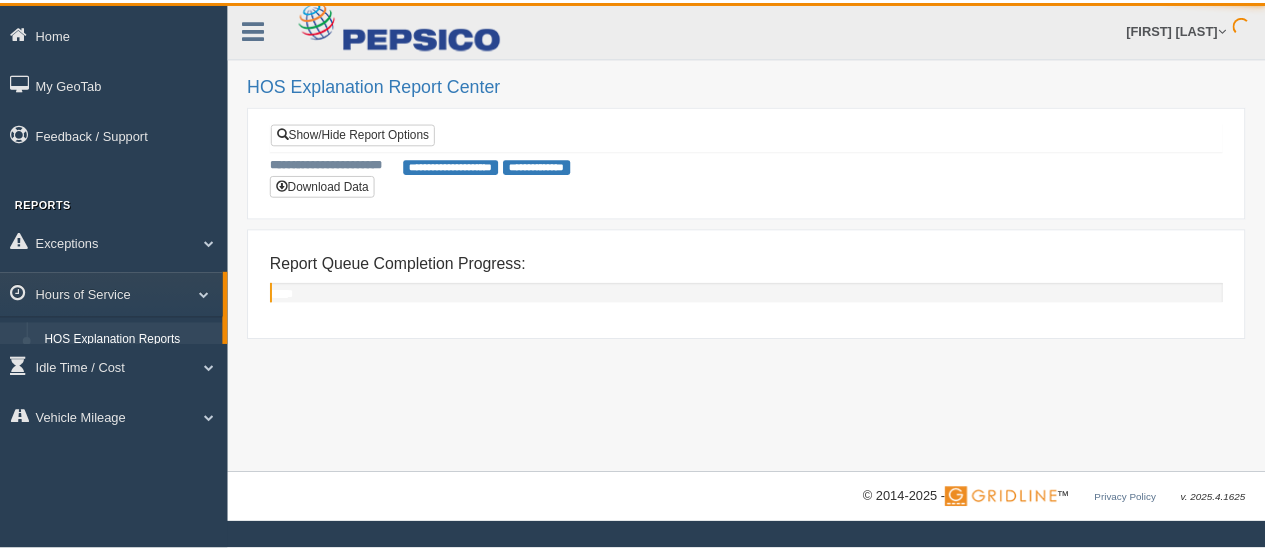 scroll, scrollTop: 0, scrollLeft: 0, axis: both 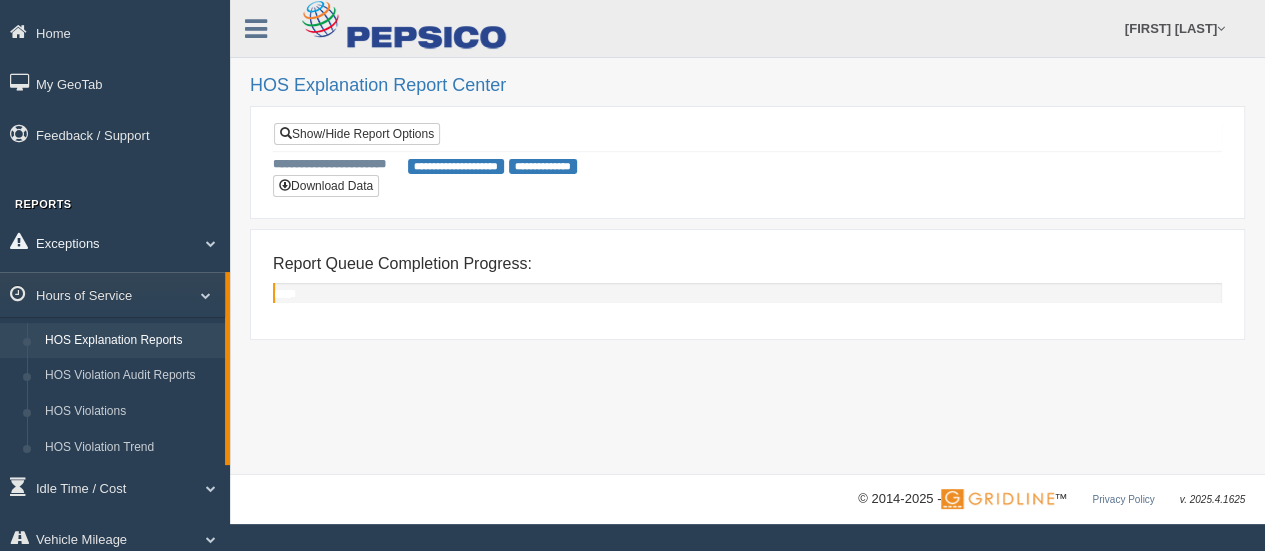 click at bounding box center (203, 243) 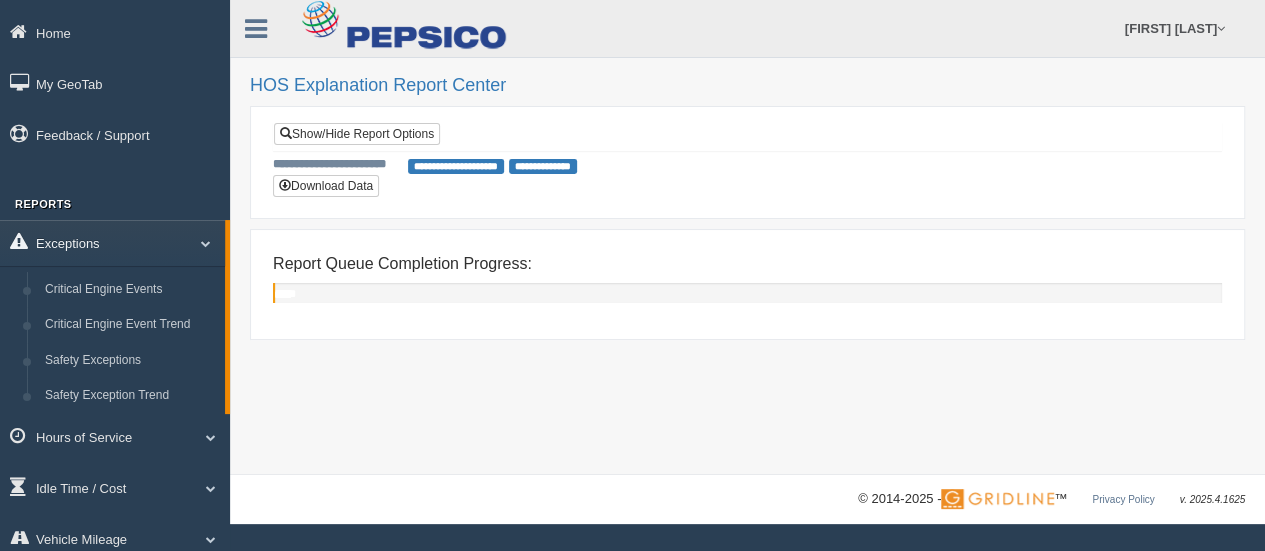 click at bounding box center [198, 243] 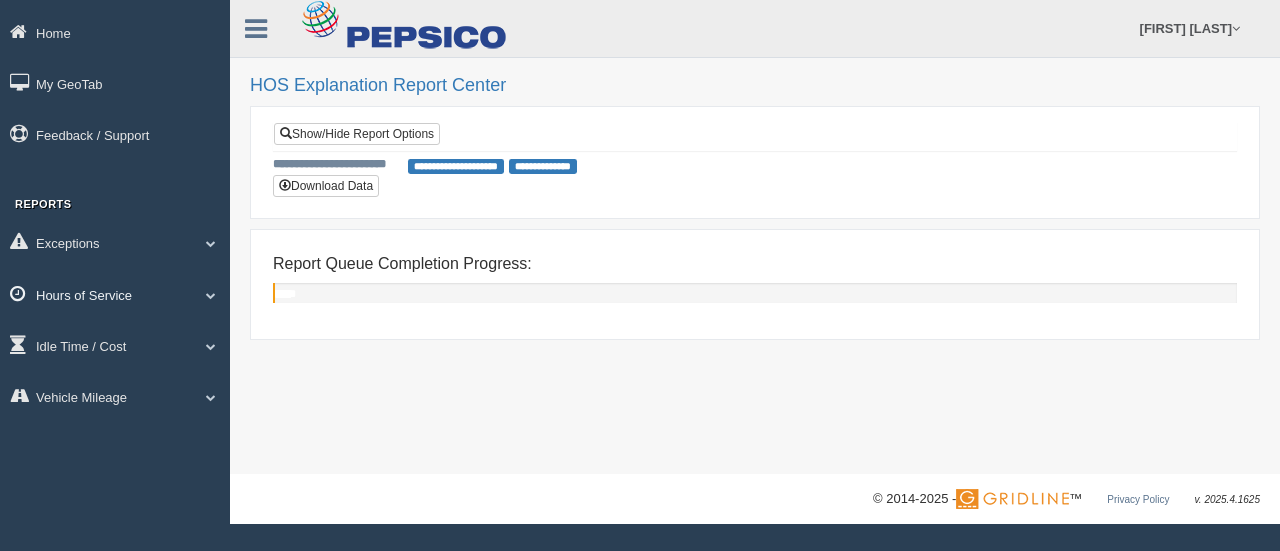 click on "Hours of Service" at bounding box center [115, 294] 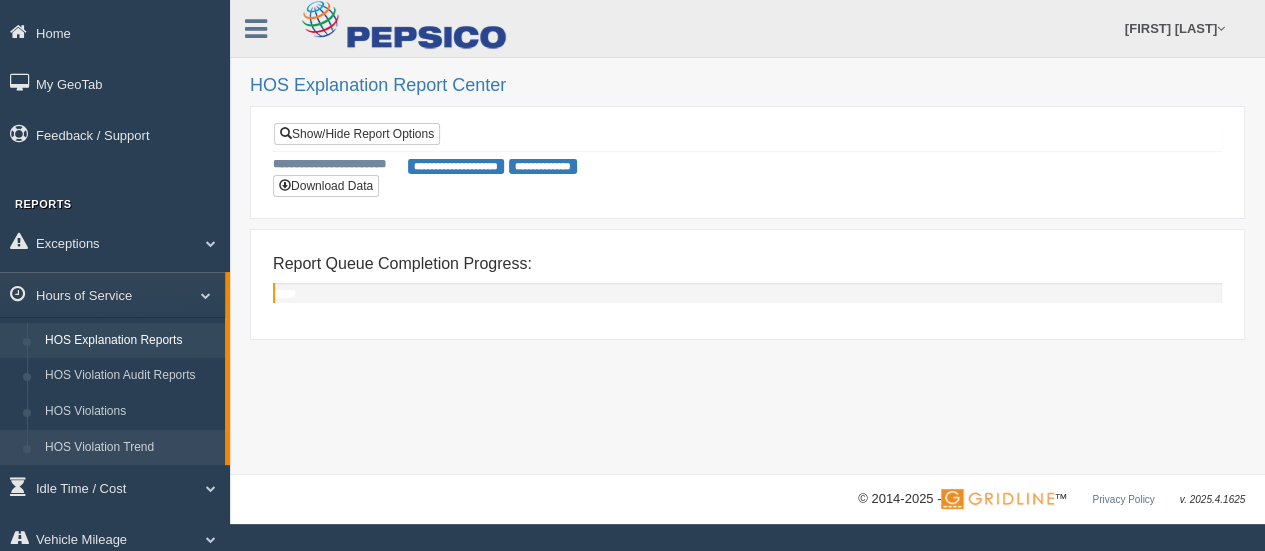 click on "HOS Violation Trend" at bounding box center [130, 448] 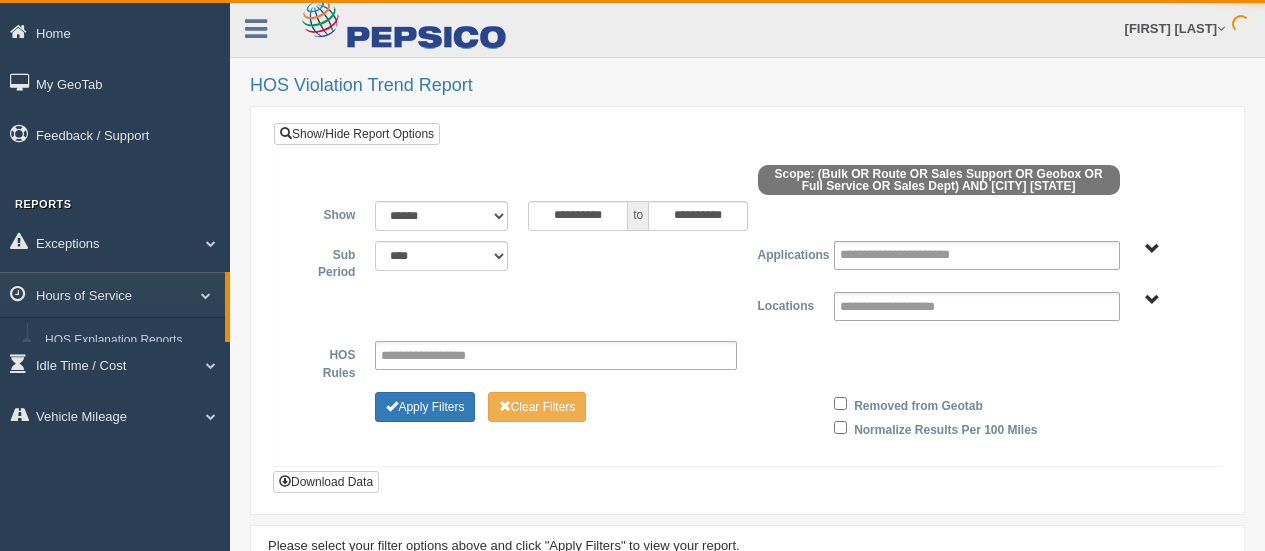 scroll, scrollTop: 0, scrollLeft: 0, axis: both 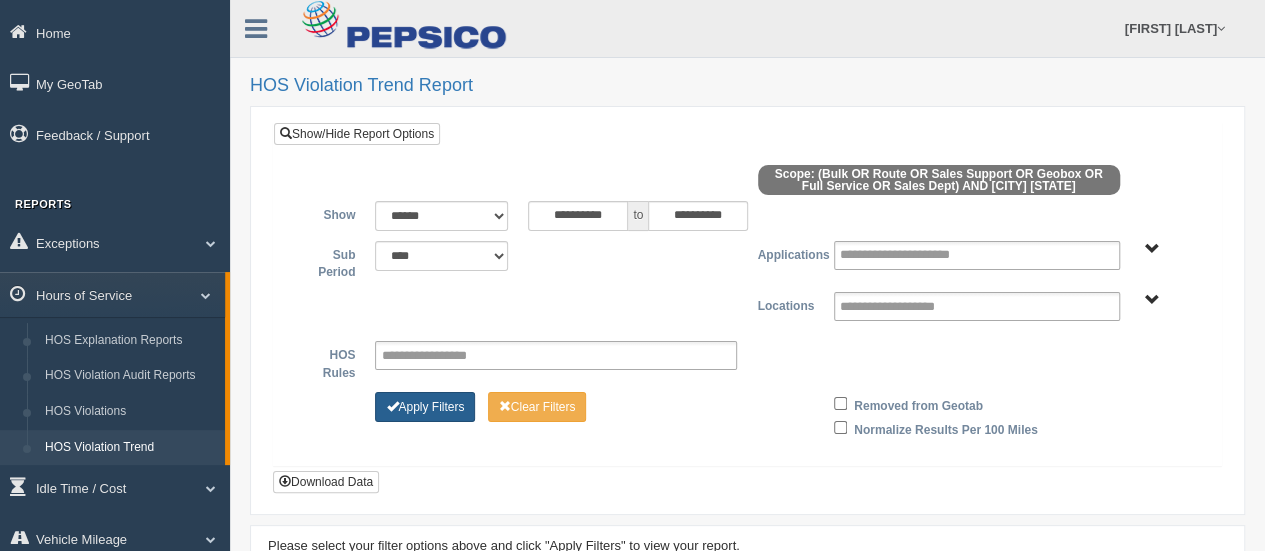 click on "Apply Filters" at bounding box center (425, 407) 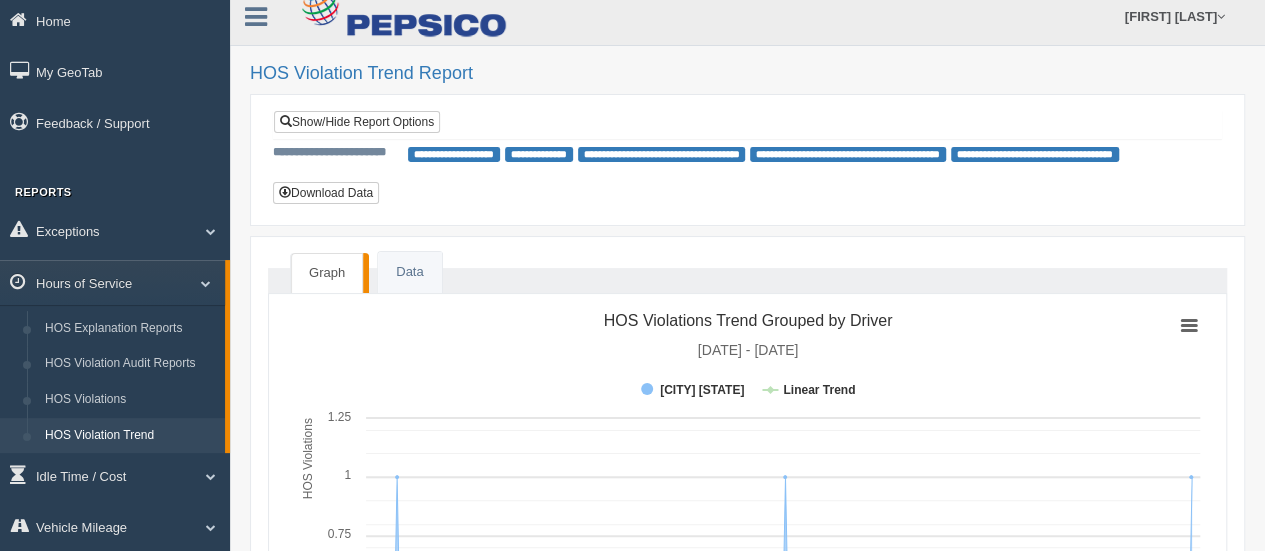 scroll, scrollTop: 0, scrollLeft: 0, axis: both 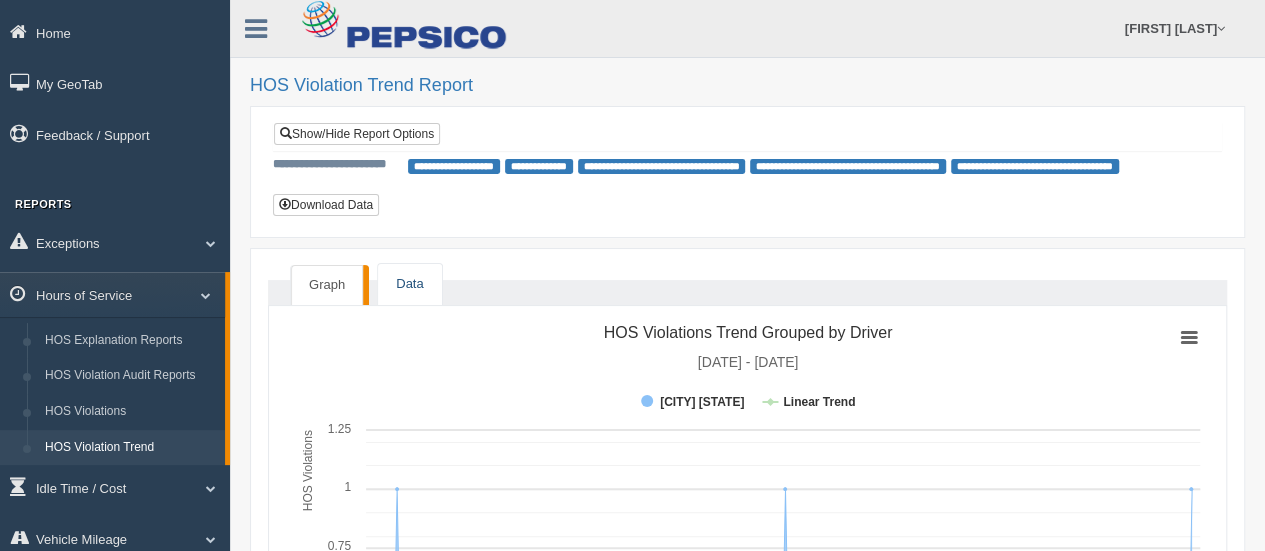 click on "Data" at bounding box center [409, 284] 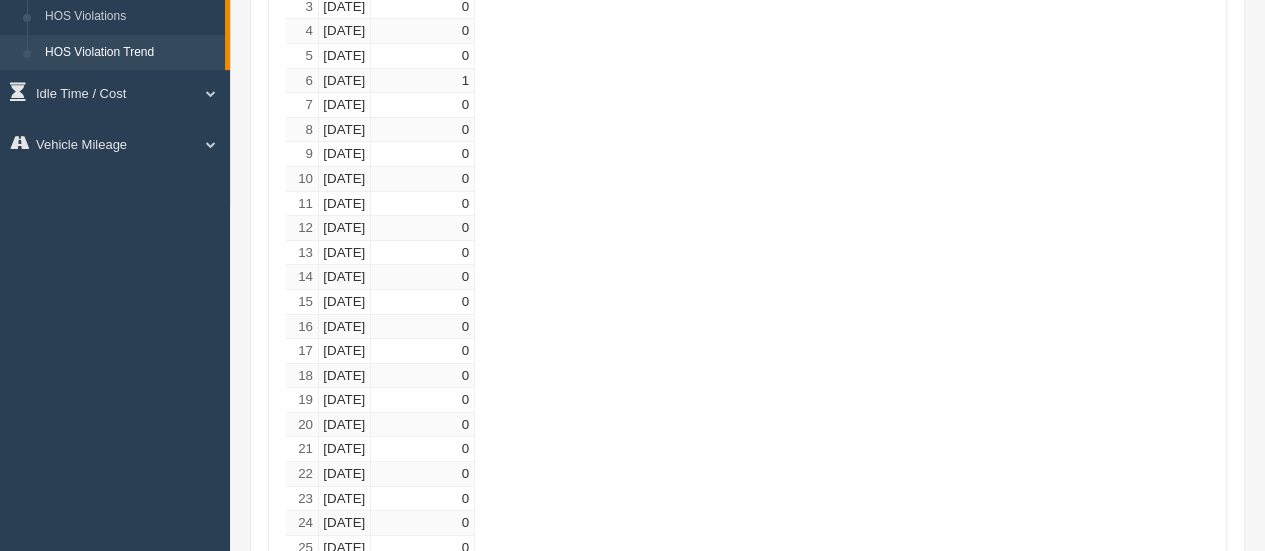 scroll, scrollTop: 0, scrollLeft: 0, axis: both 